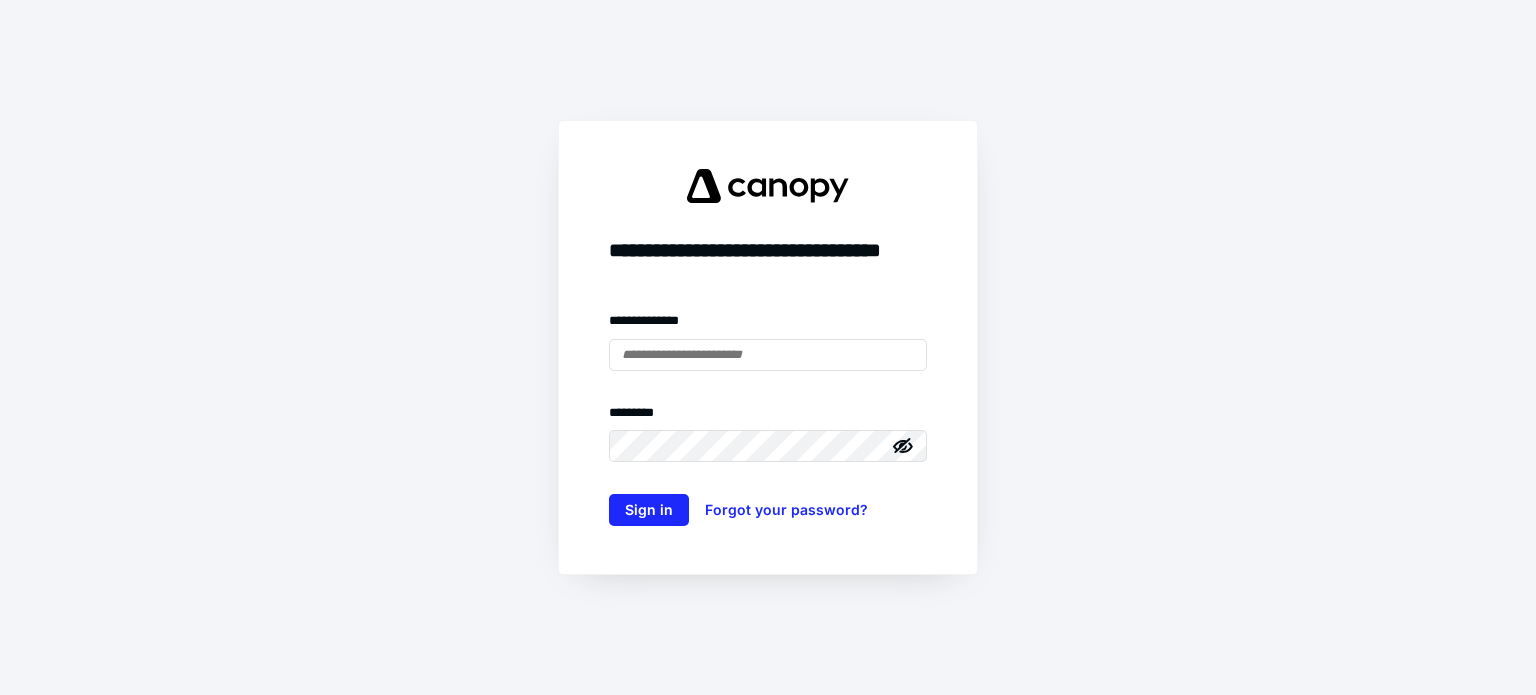 scroll, scrollTop: 0, scrollLeft: 0, axis: both 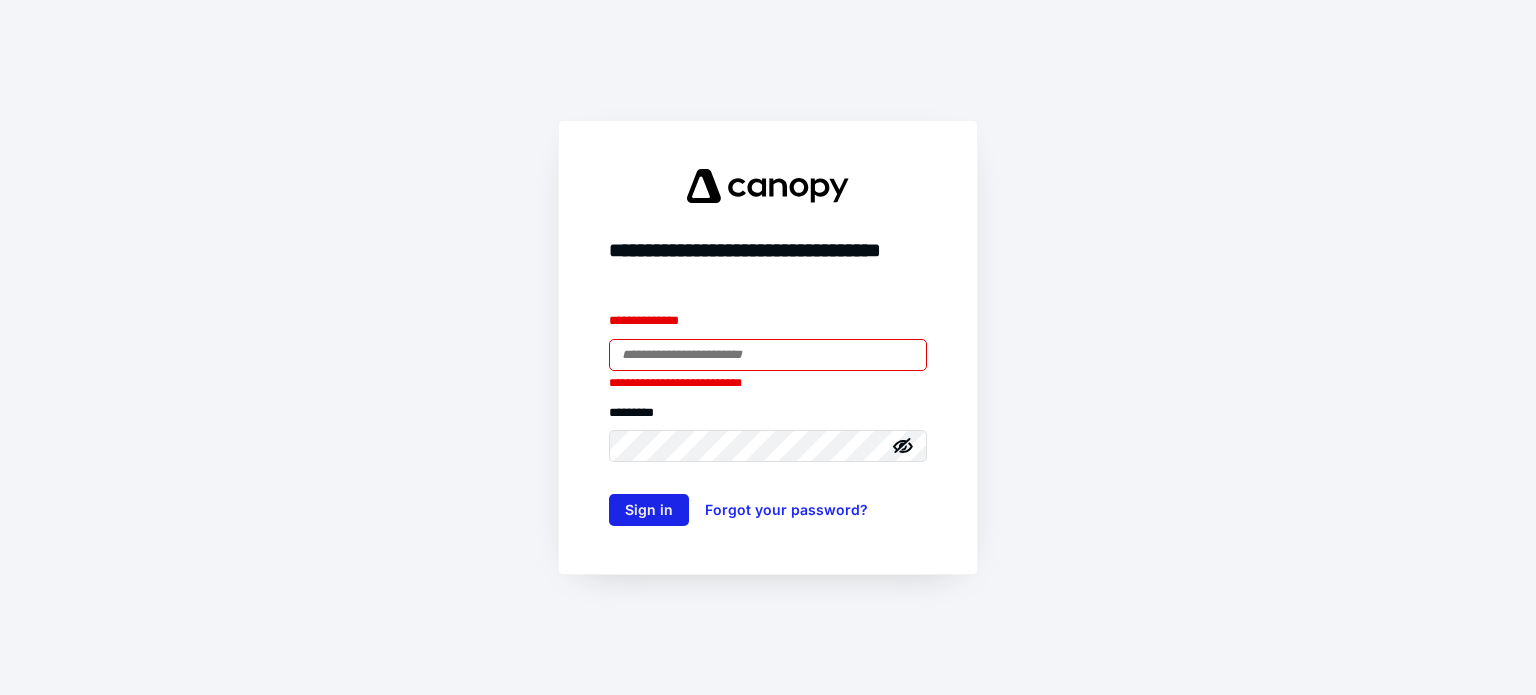 type on "**********" 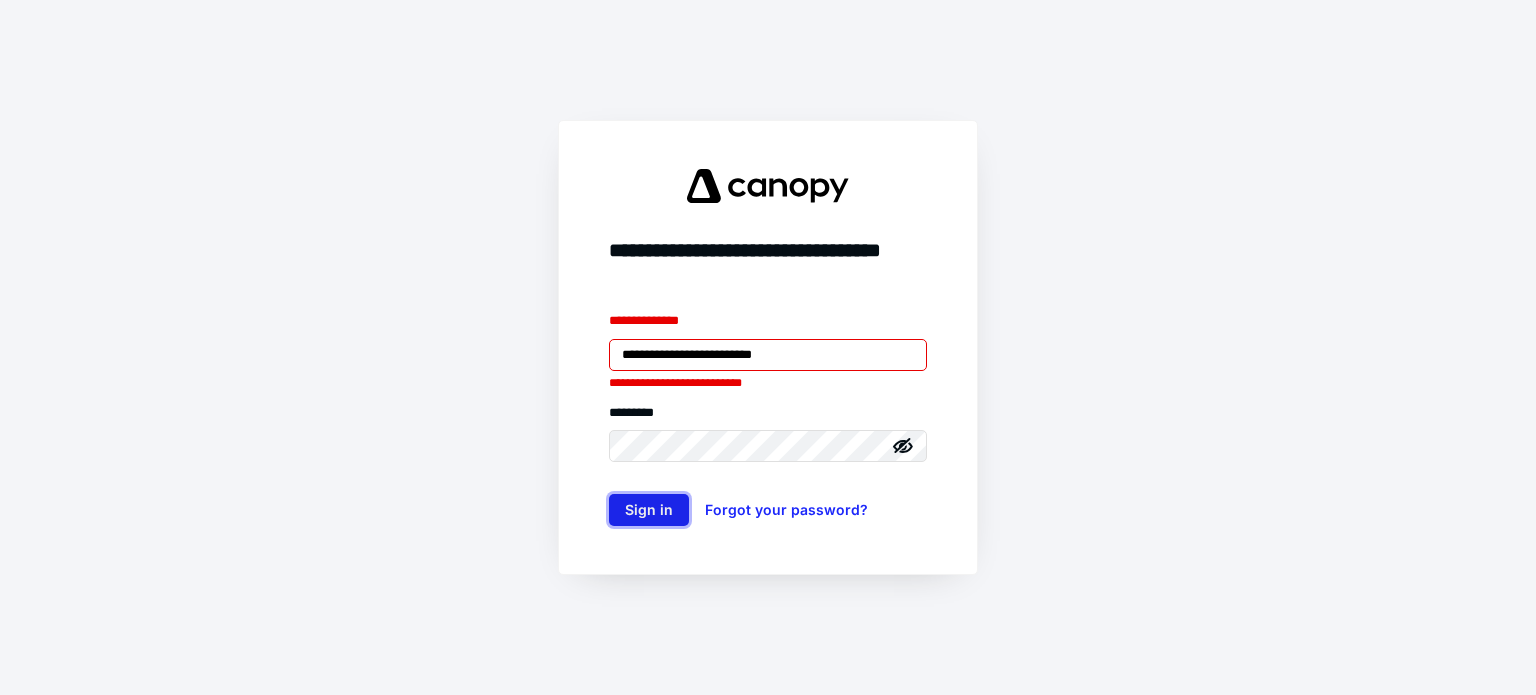 click on "Sign in" at bounding box center [649, 510] 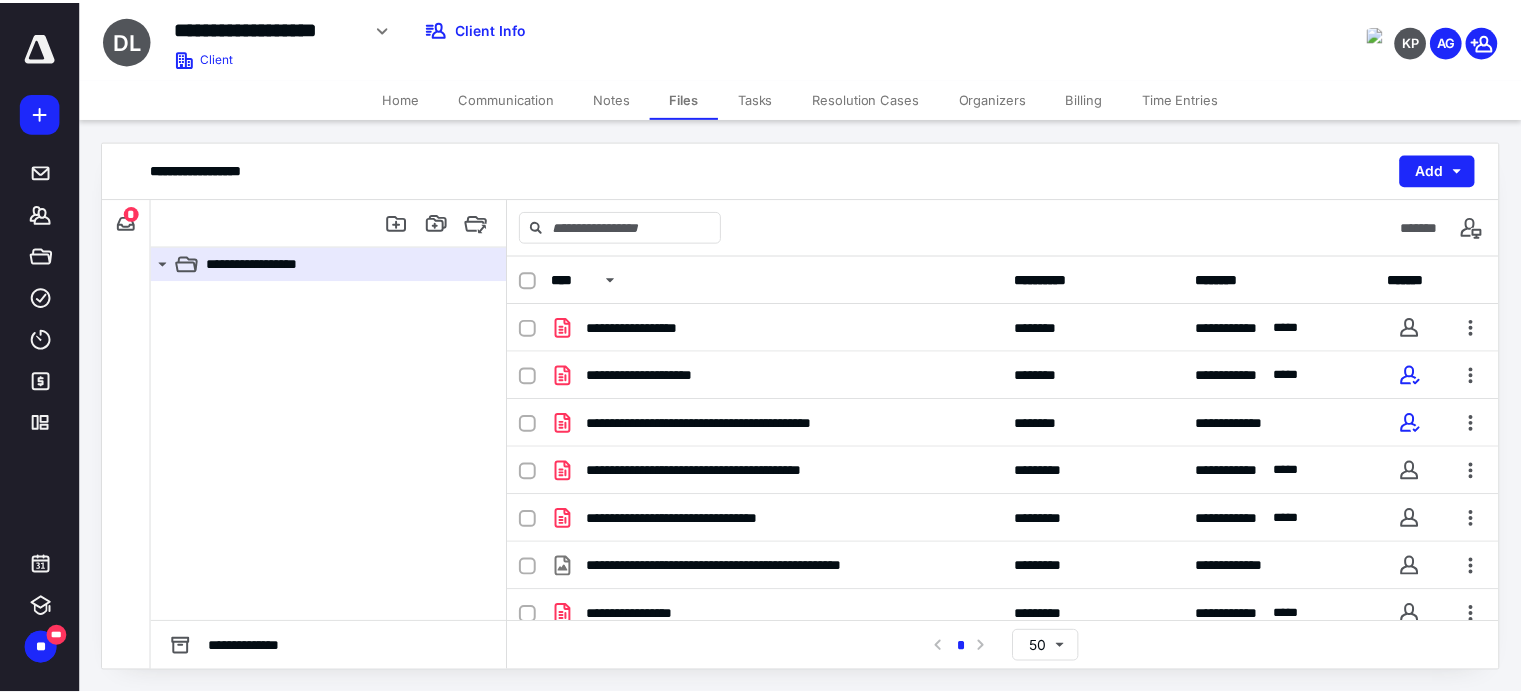 scroll, scrollTop: 0, scrollLeft: 0, axis: both 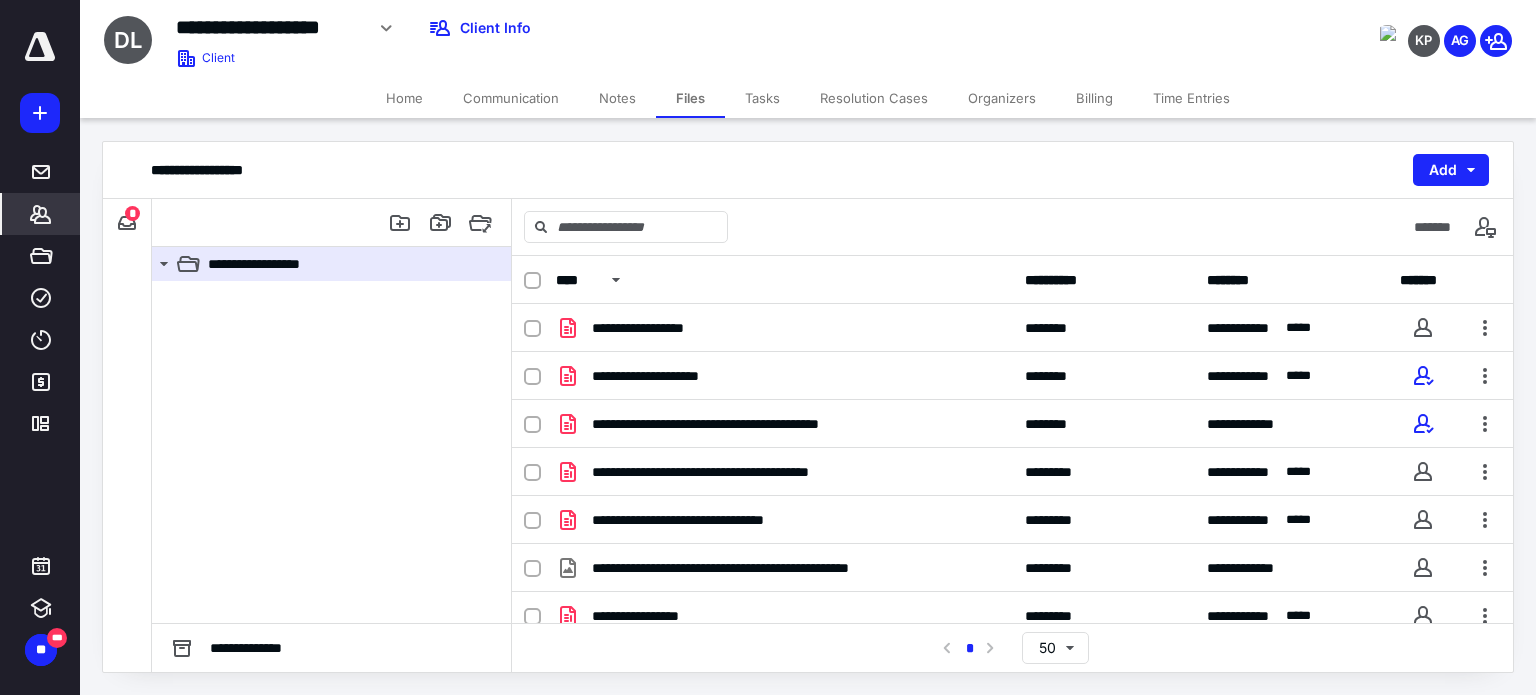 click on "*******" at bounding box center [41, 214] 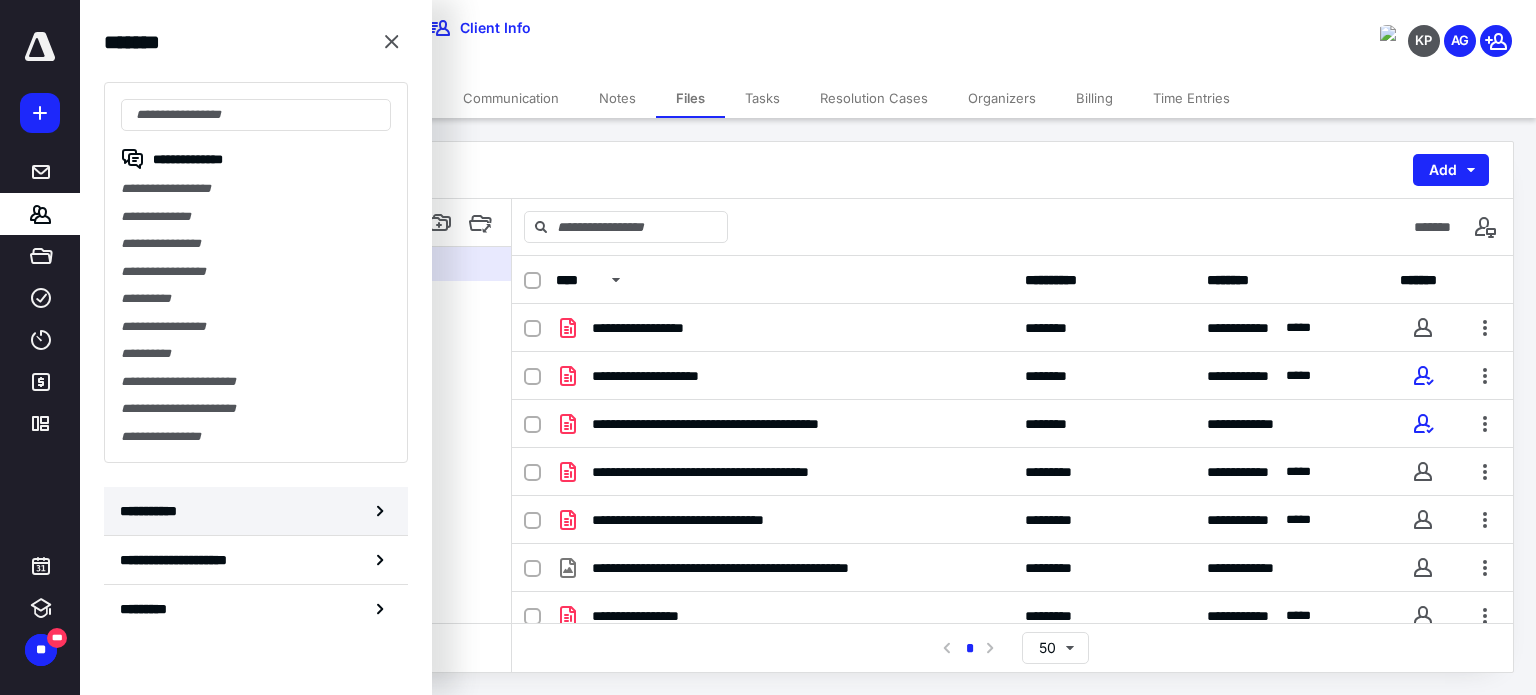 click on "**********" at bounding box center [256, 511] 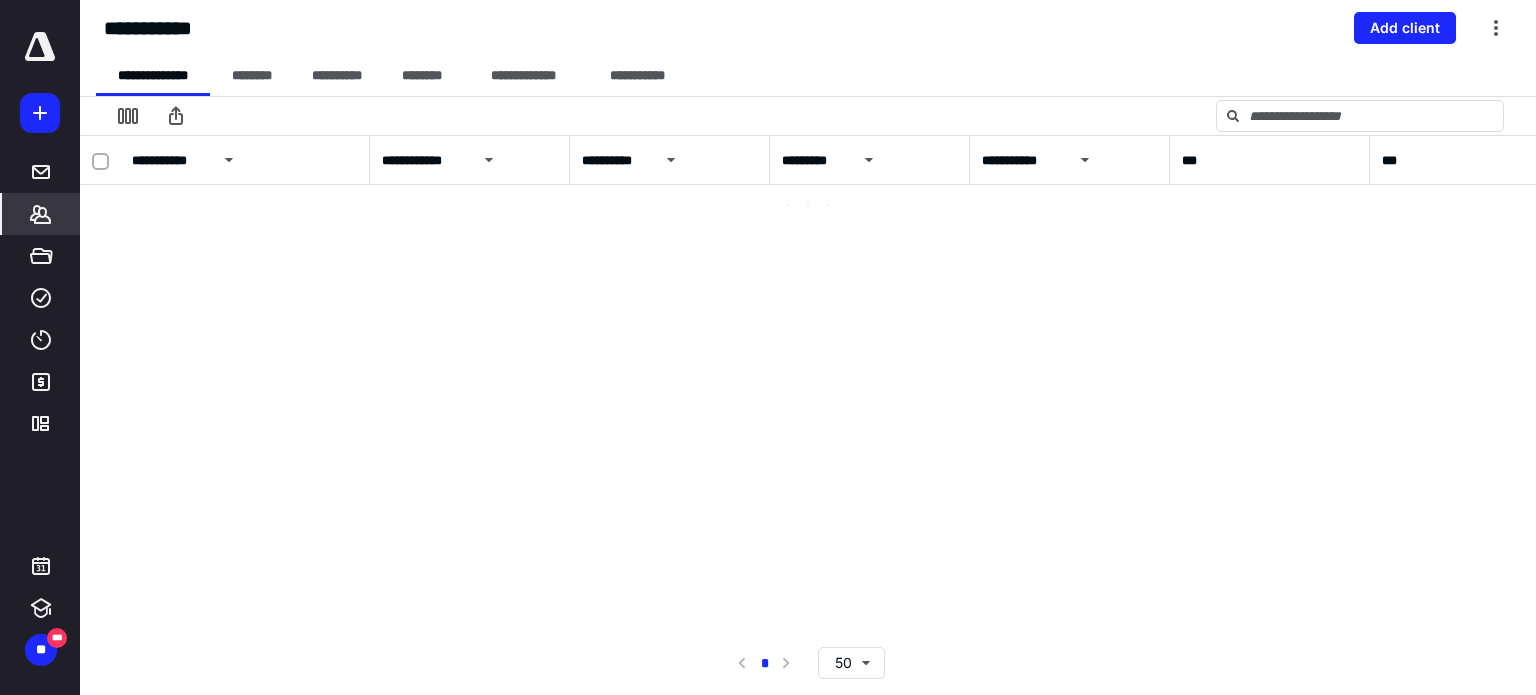 click on "*******" at bounding box center (41, 214) 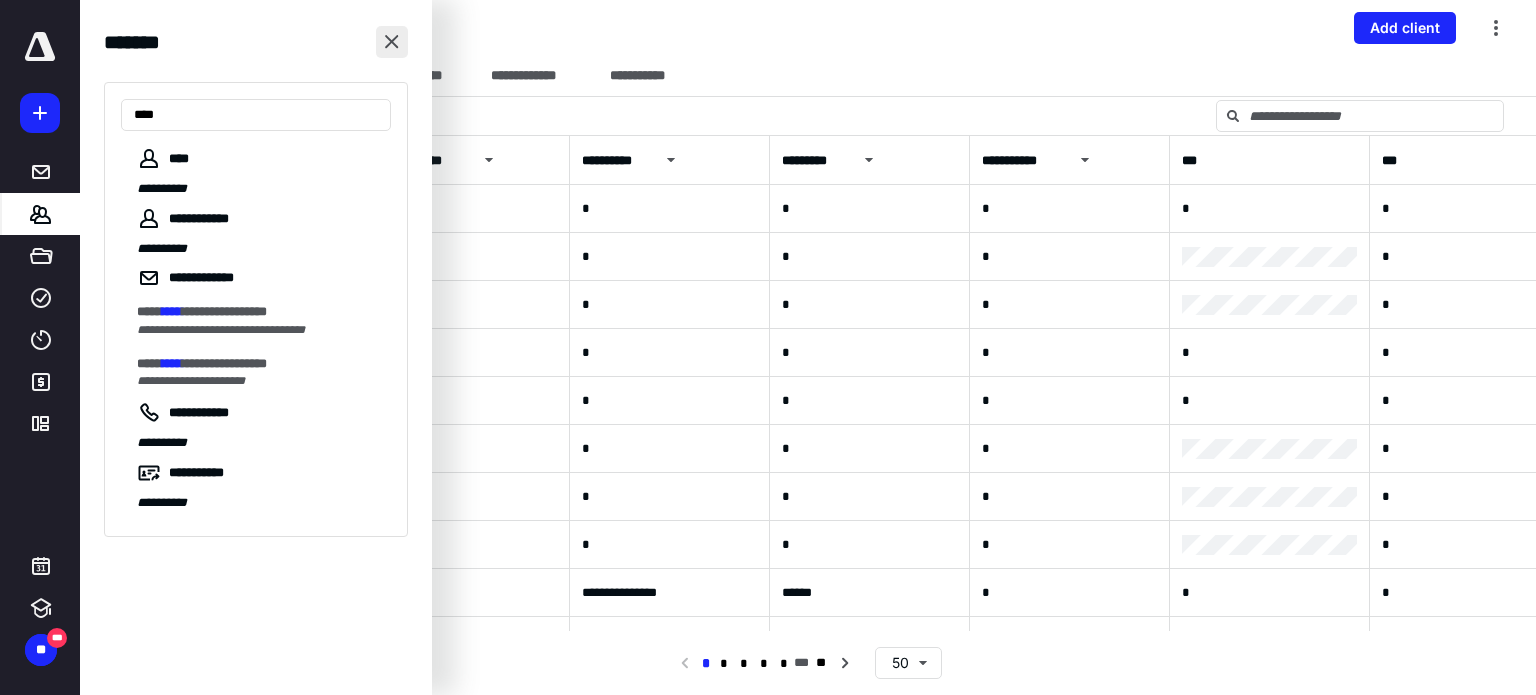 type on "****" 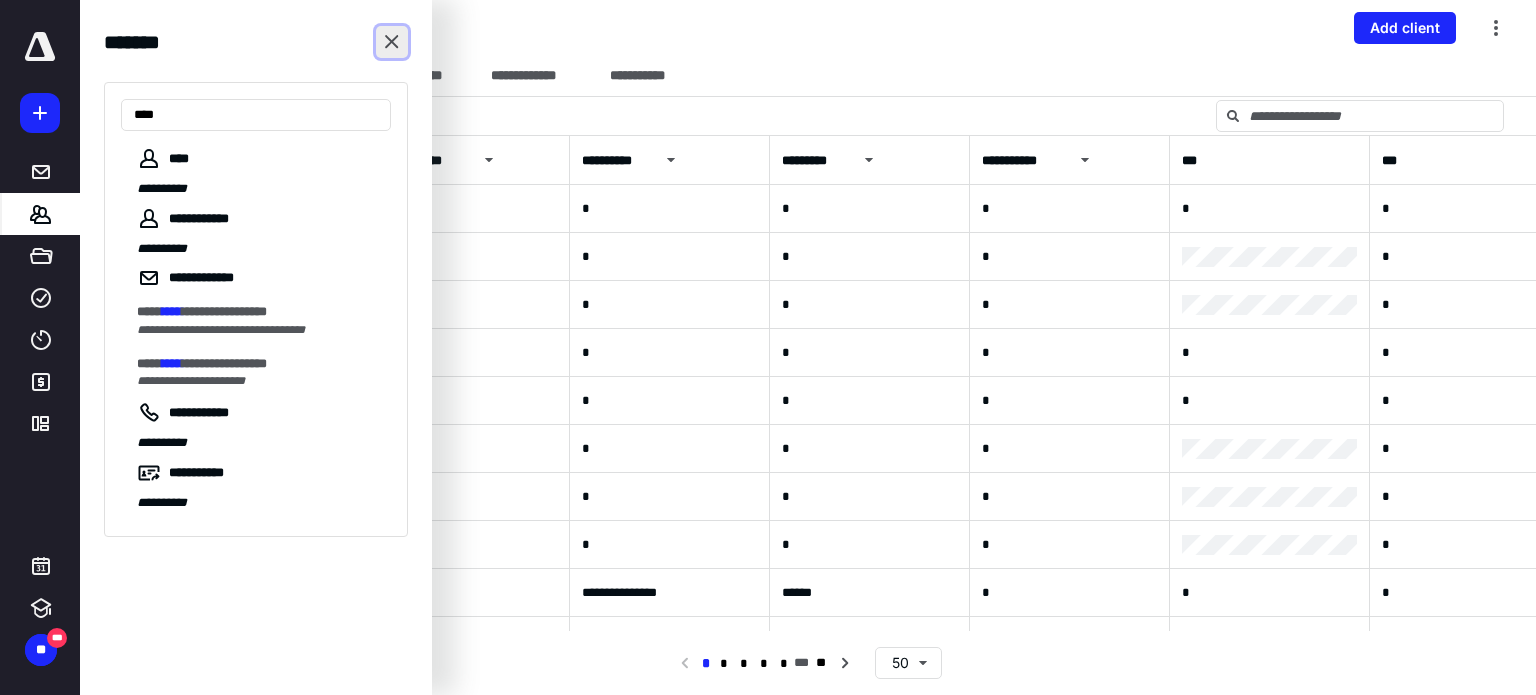 click at bounding box center (392, 42) 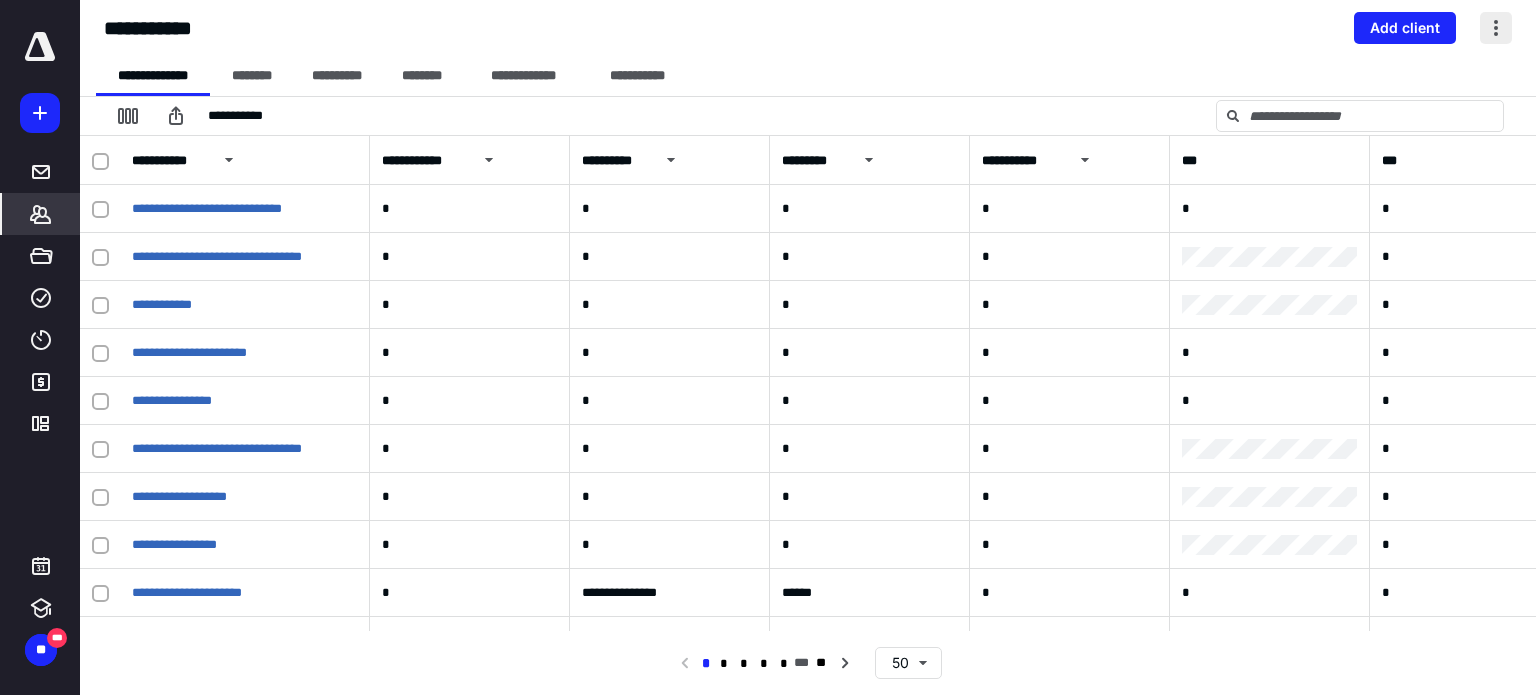 click at bounding box center (1496, 28) 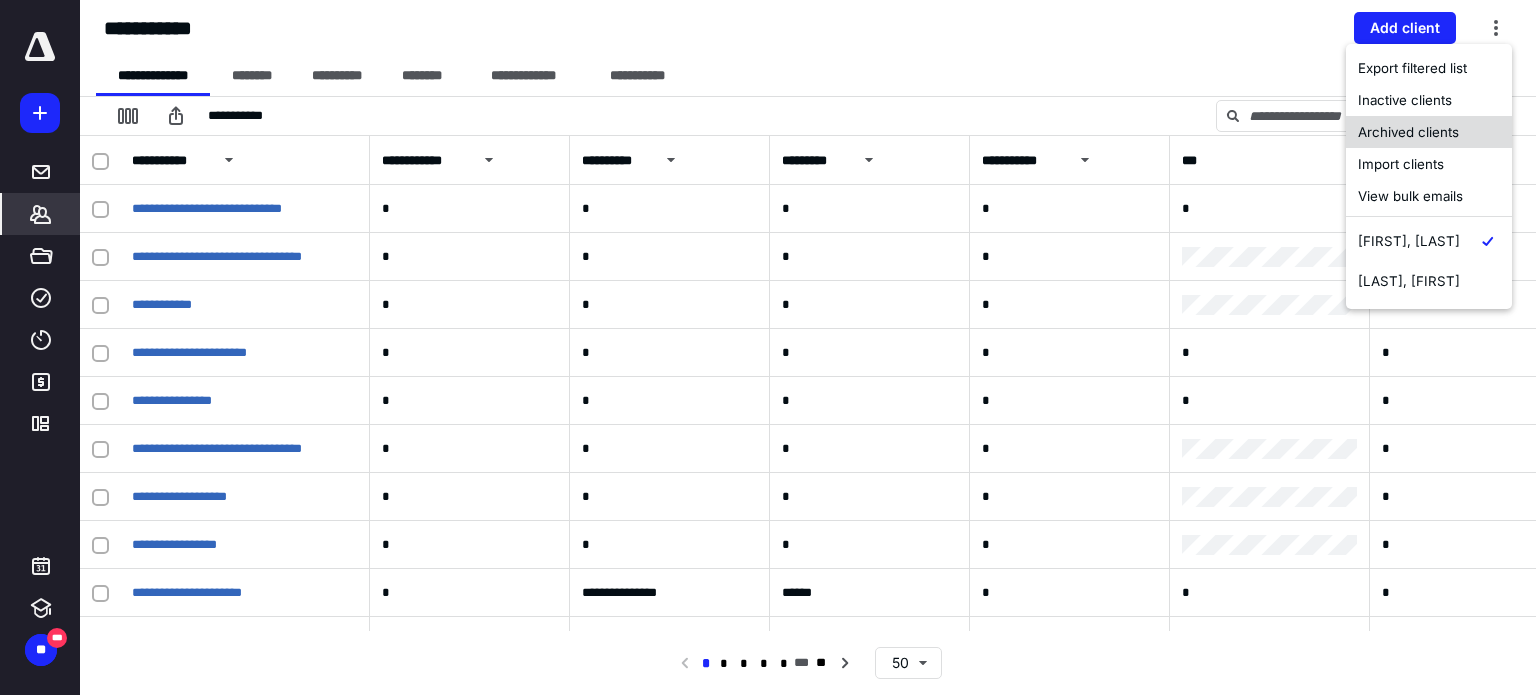 click on "Archived clients" at bounding box center (1429, 132) 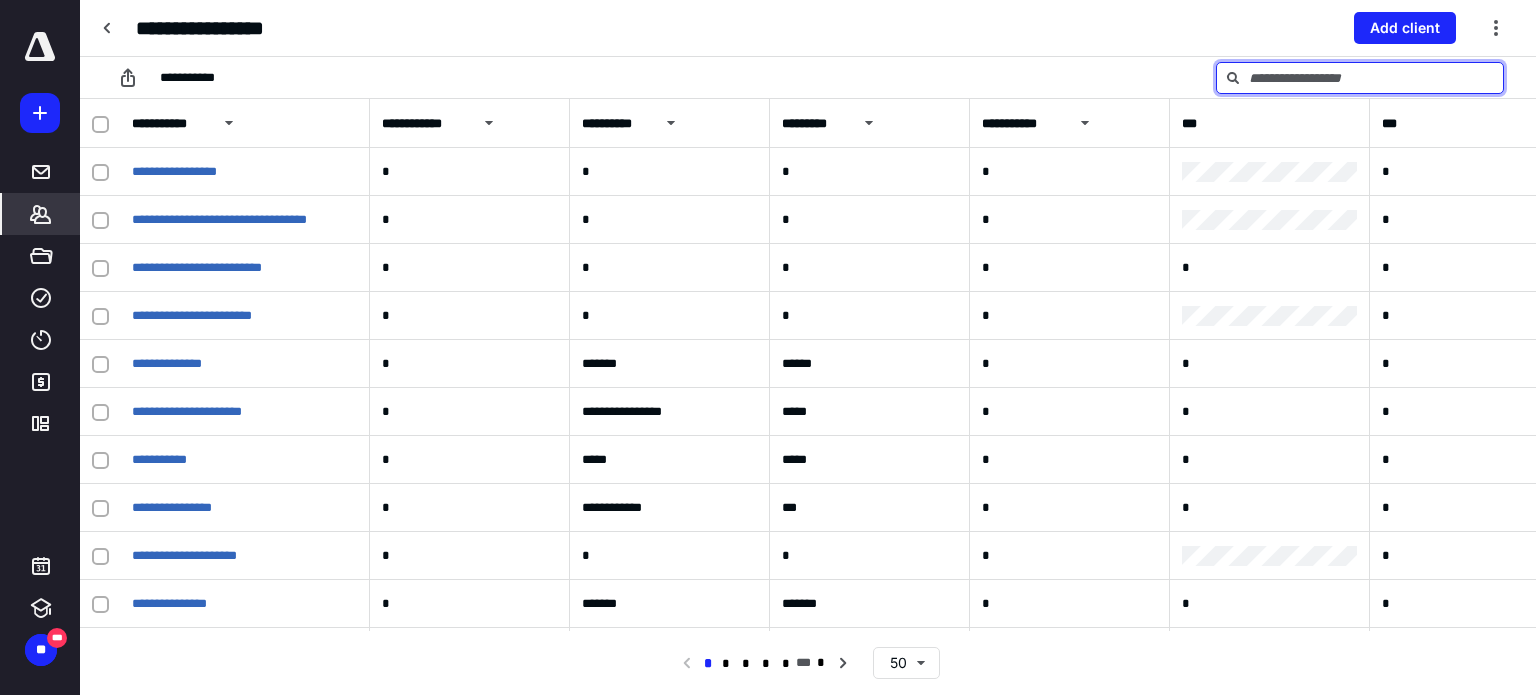 click at bounding box center [1360, 78] 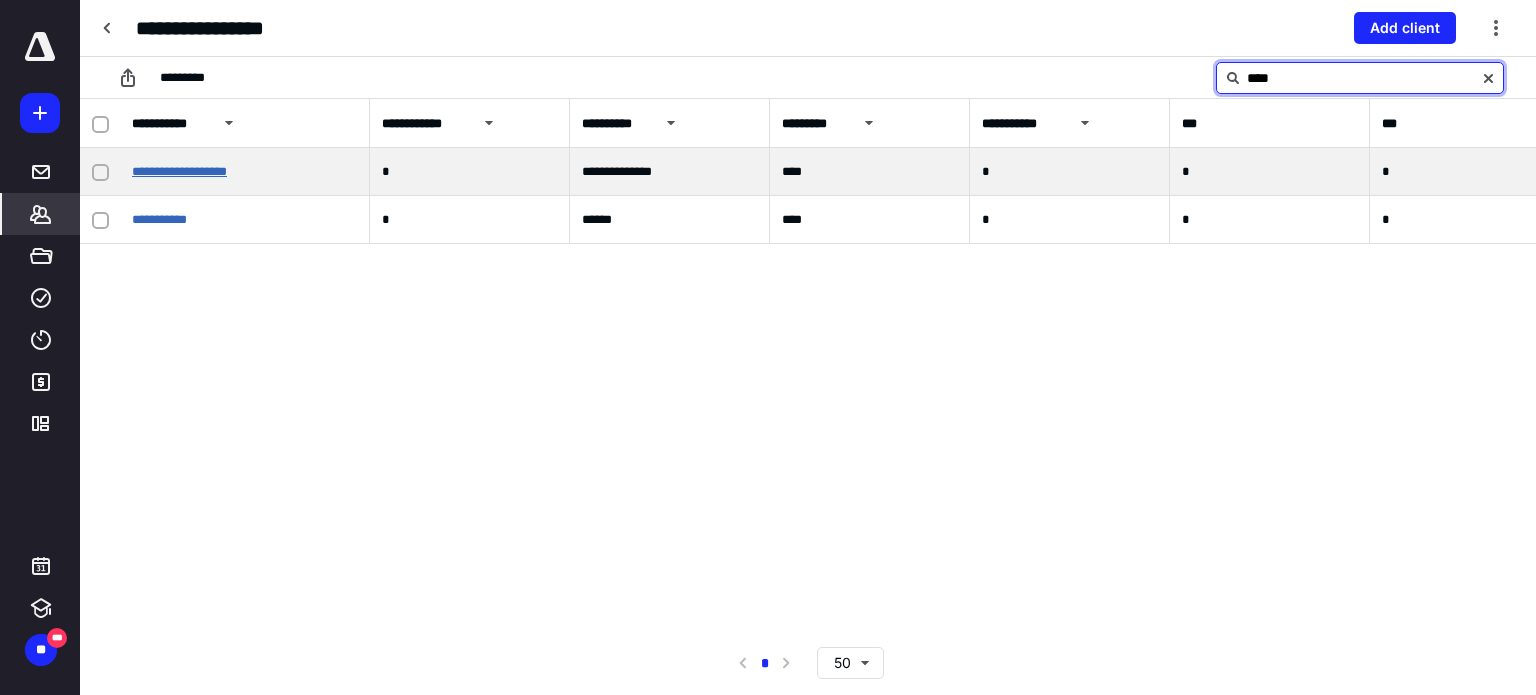 type on "****" 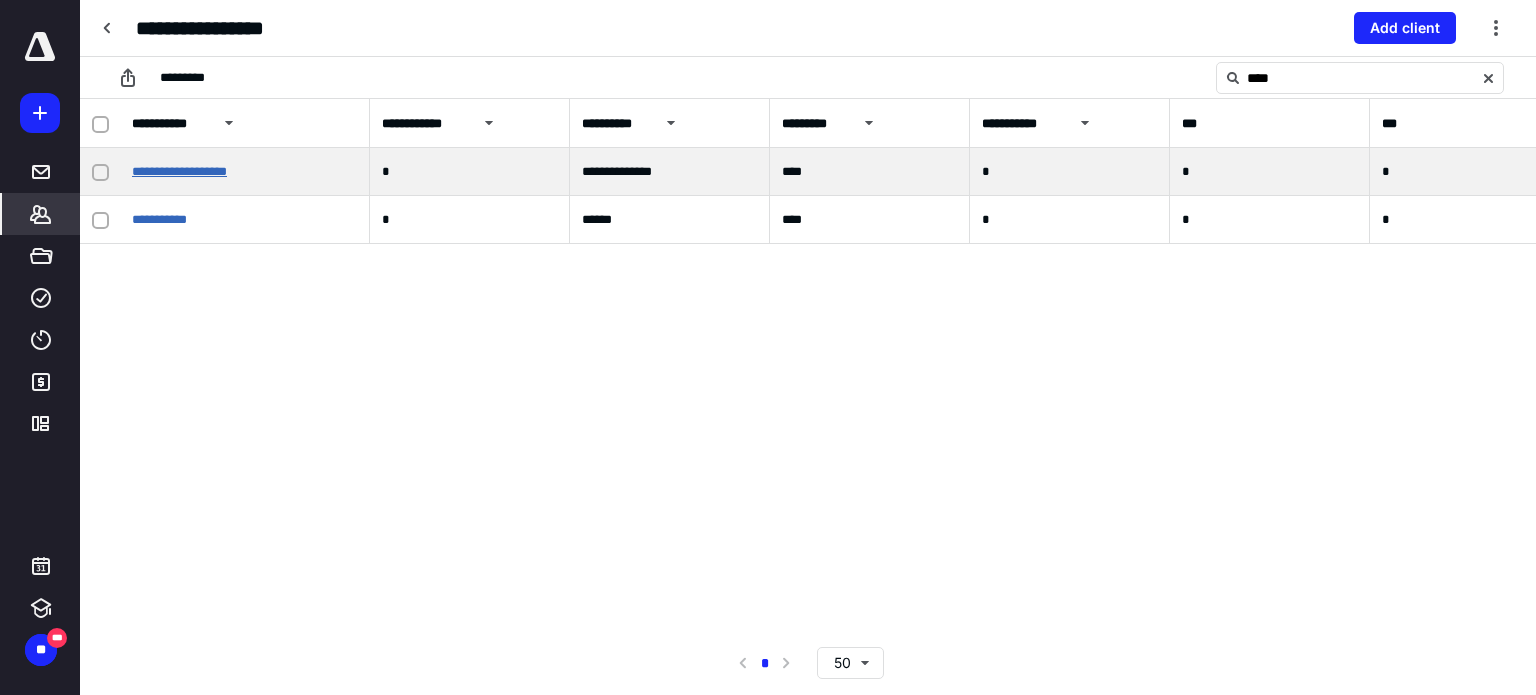 click on "**********" at bounding box center [179, 171] 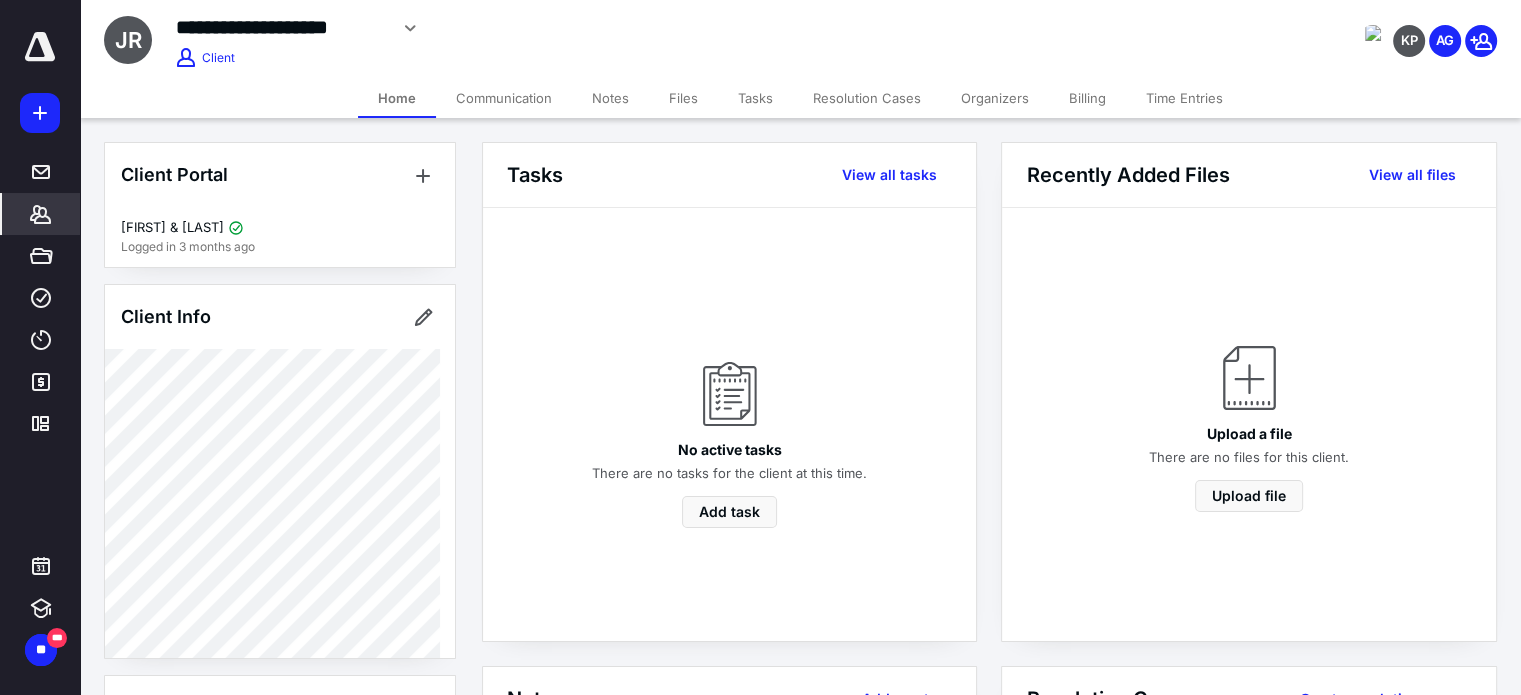 click on "**********" at bounding box center [601, 39] 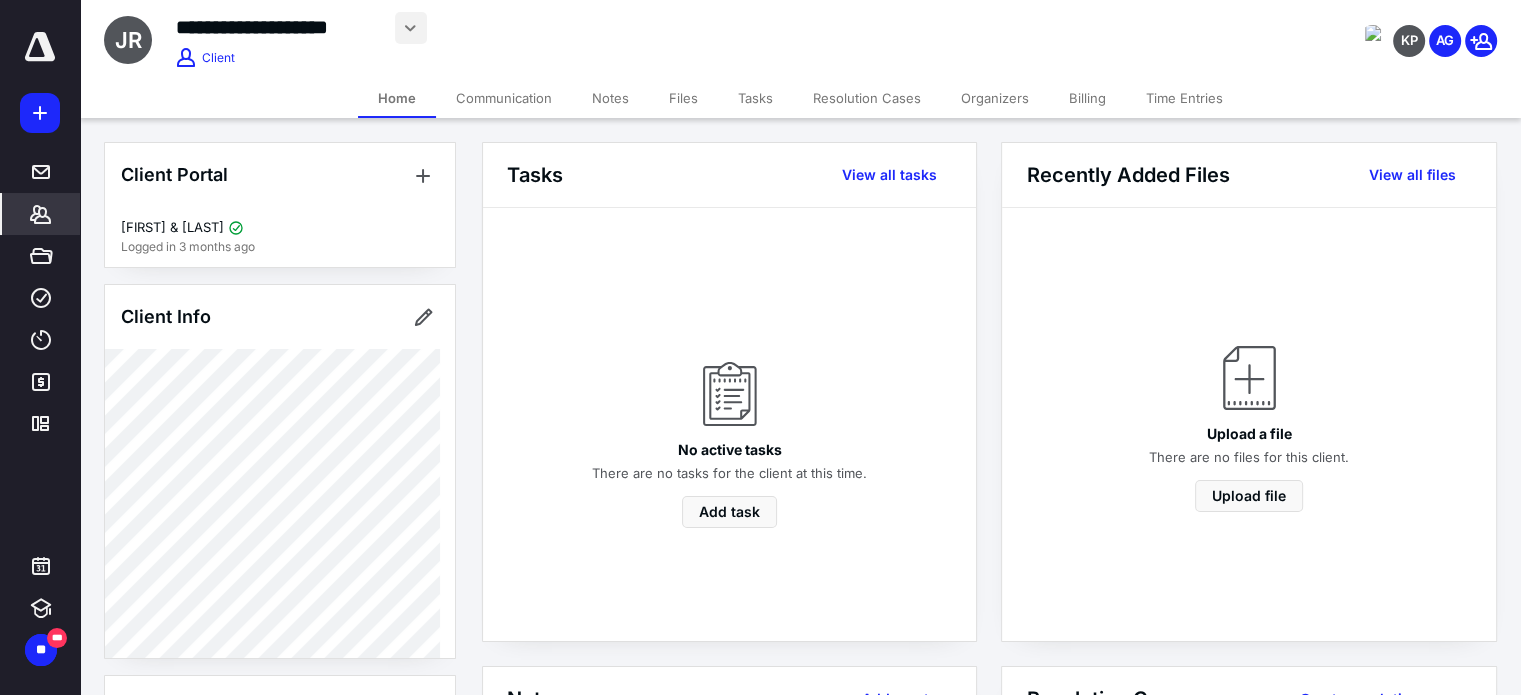 click at bounding box center [411, 28] 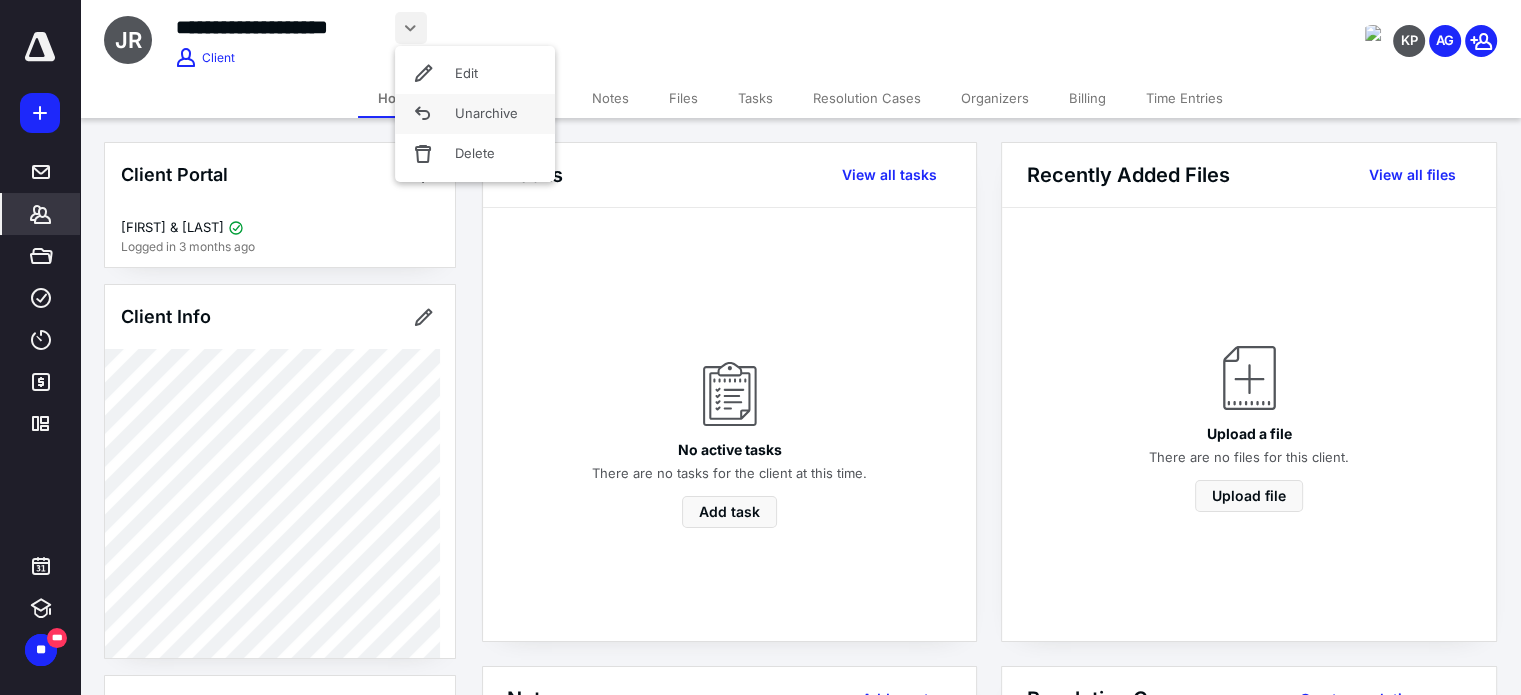 click on "Unarchive" at bounding box center (475, 114) 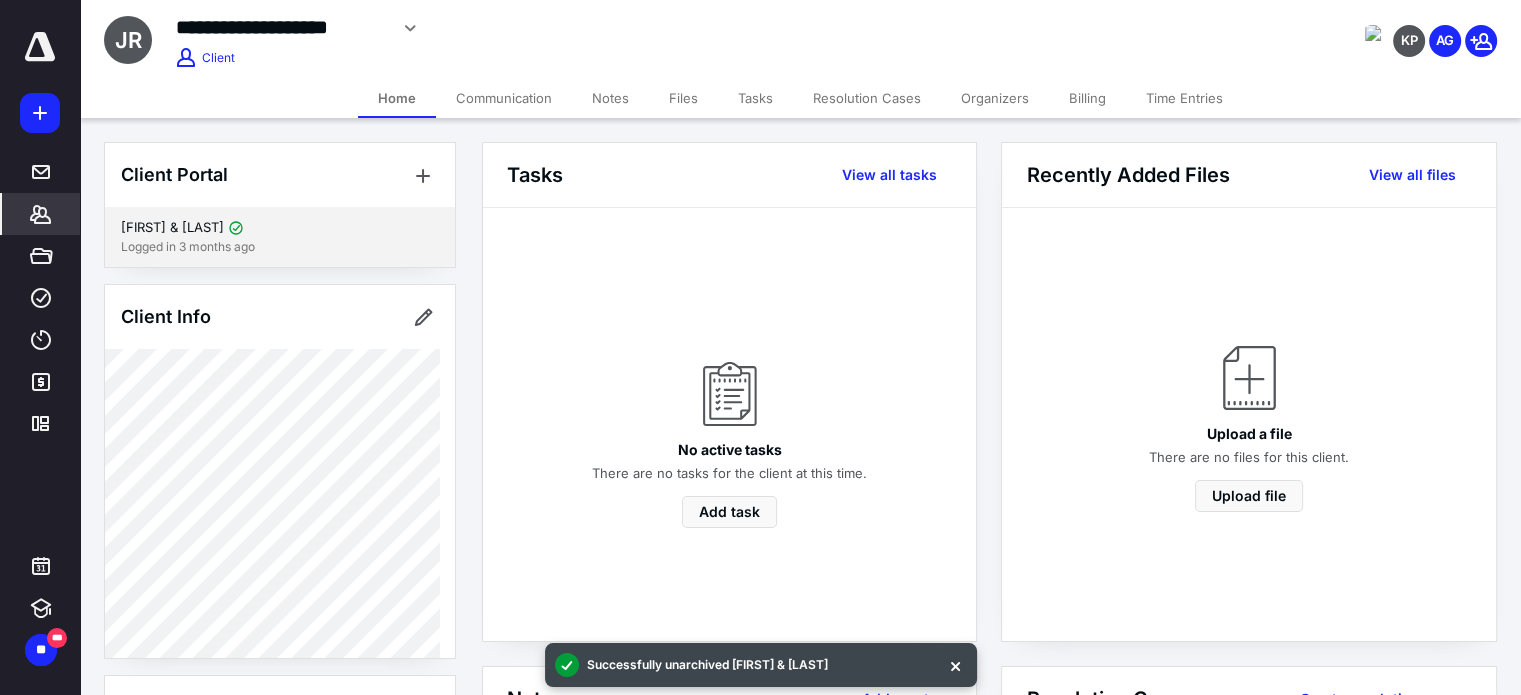 click on "[FIRST] & [LAST]" at bounding box center [172, 228] 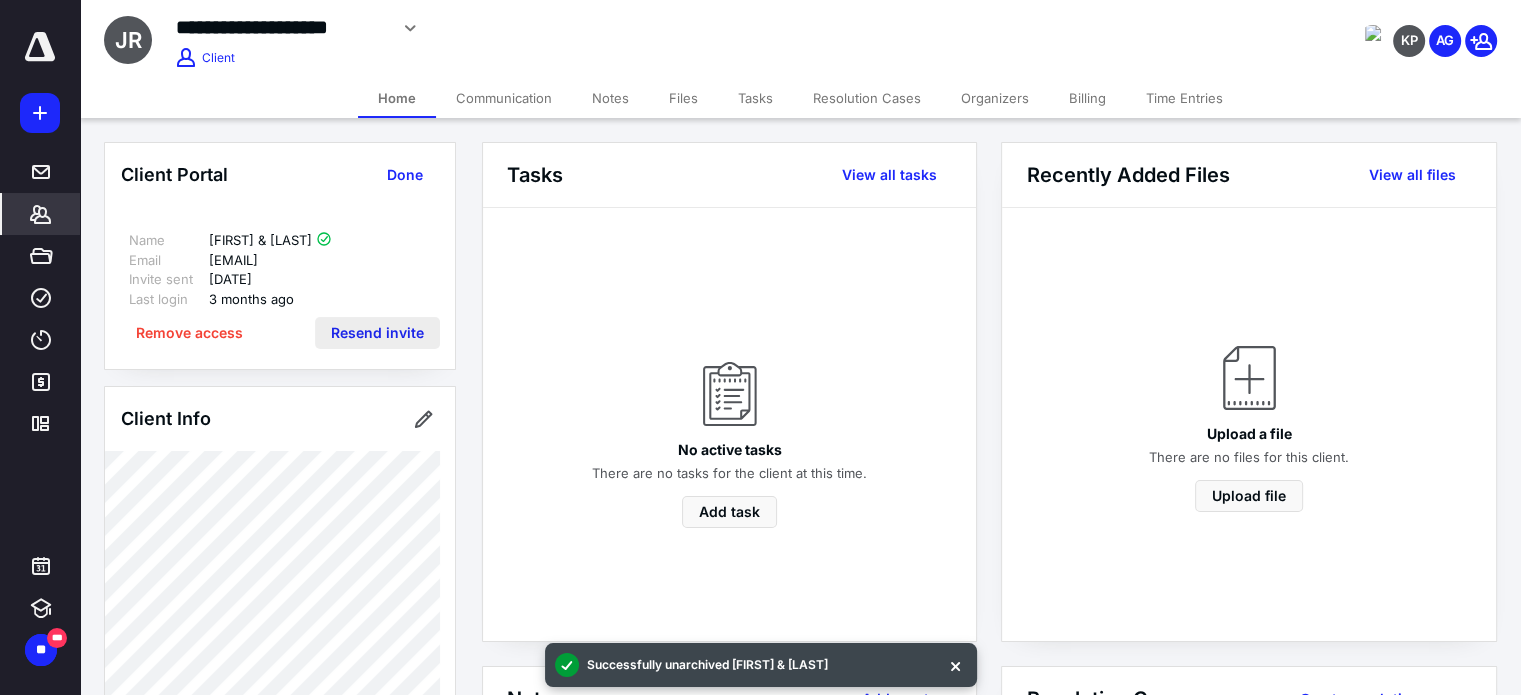 click on "Resend invite" at bounding box center [377, 333] 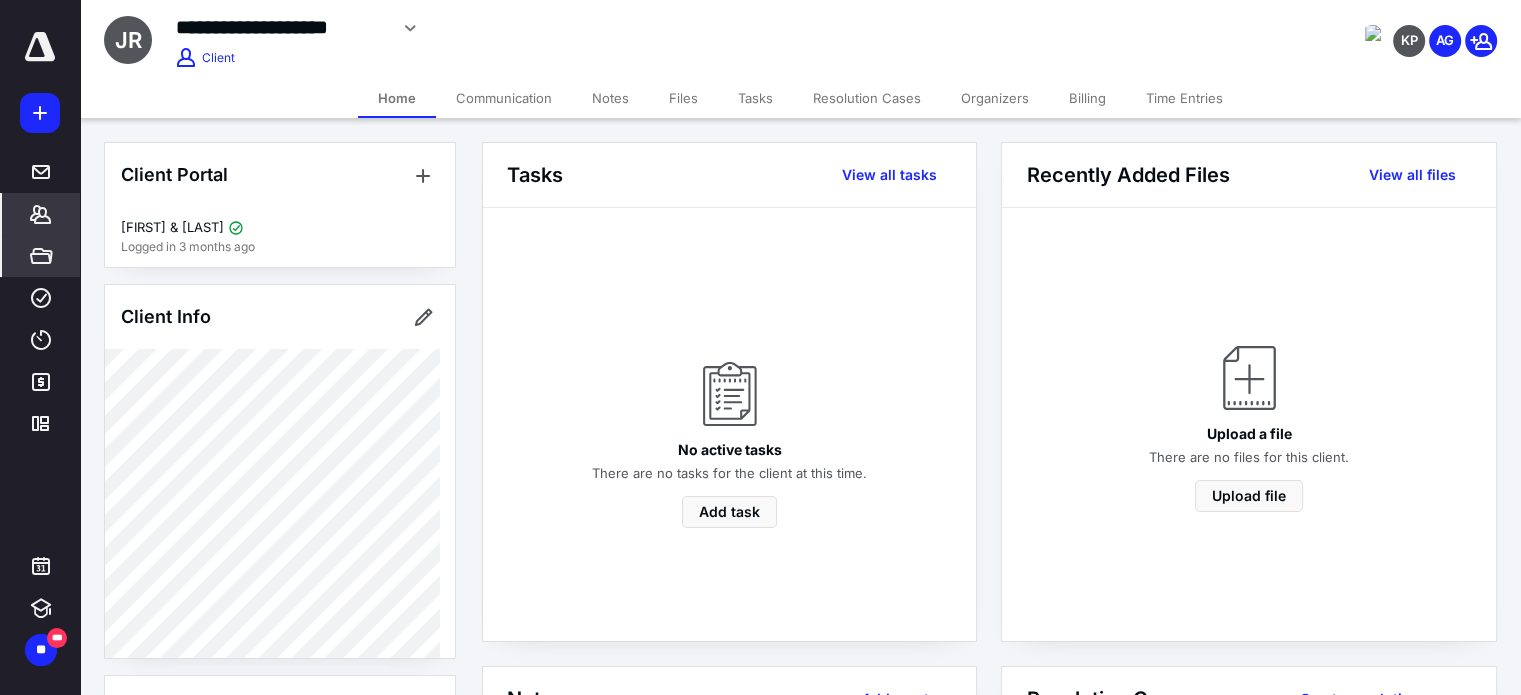click on "*****" at bounding box center [41, 256] 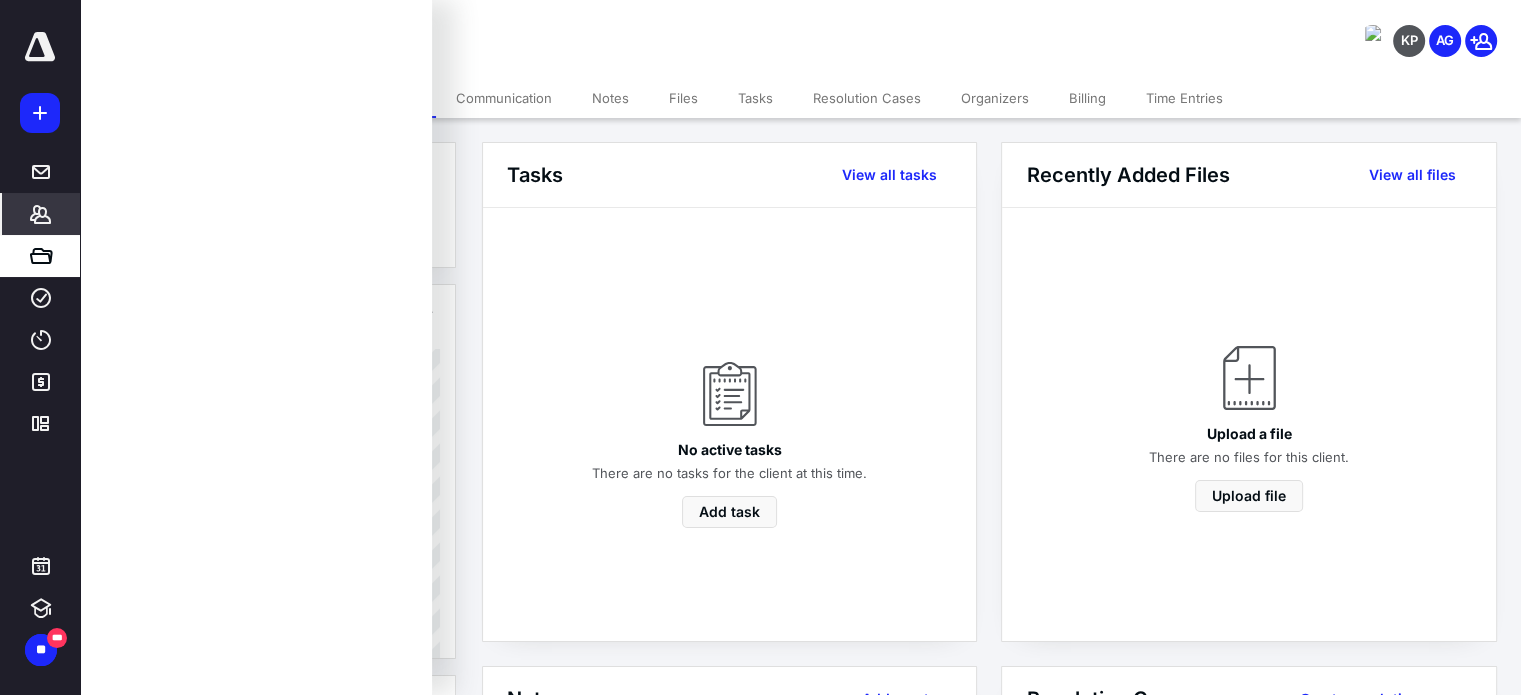 click 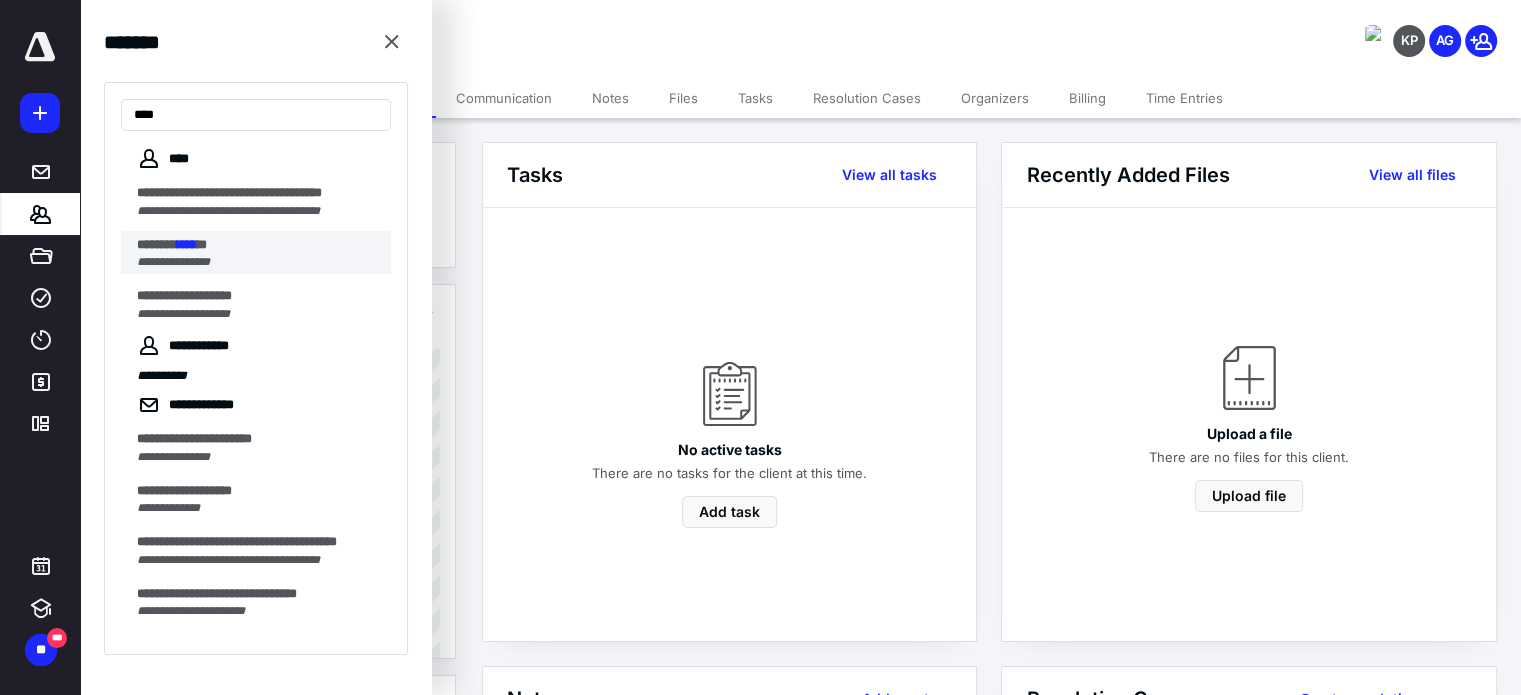 type on "****" 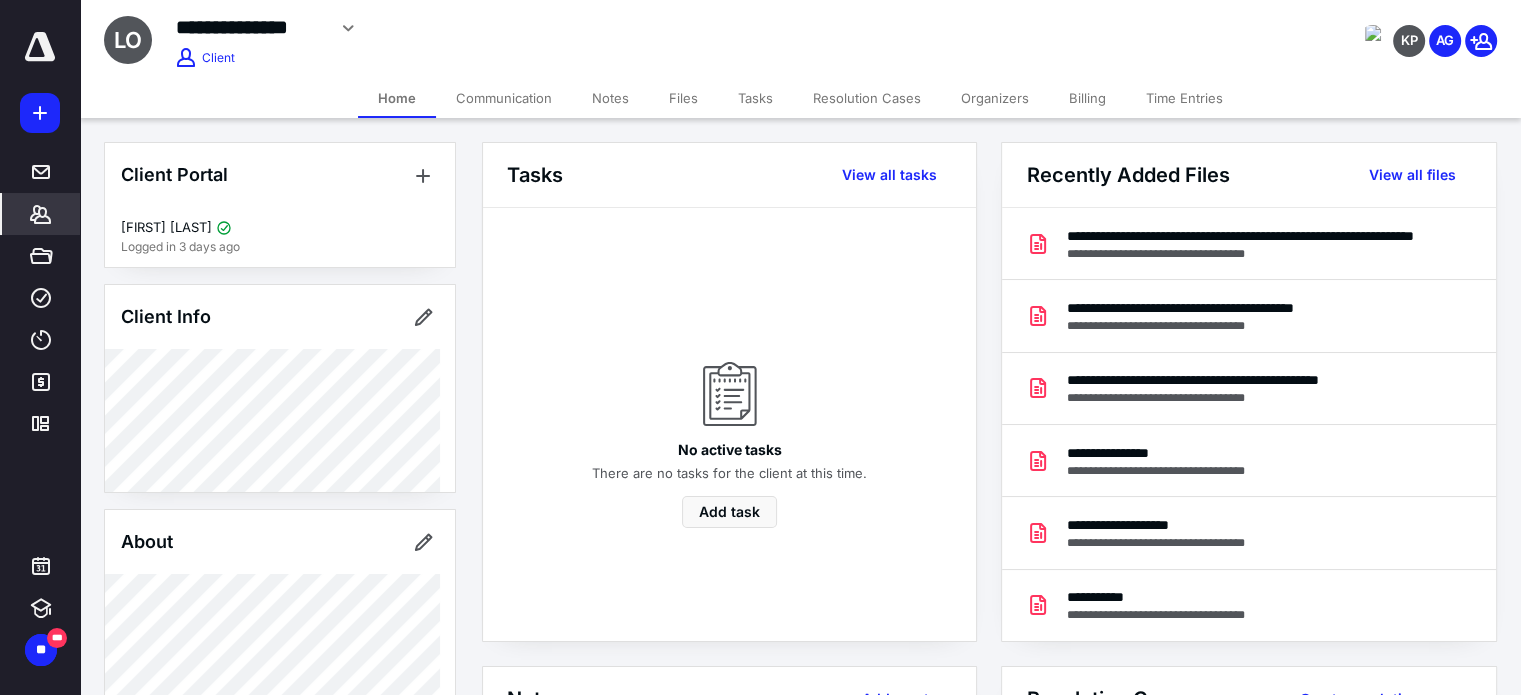 click on "Files" at bounding box center [683, 98] 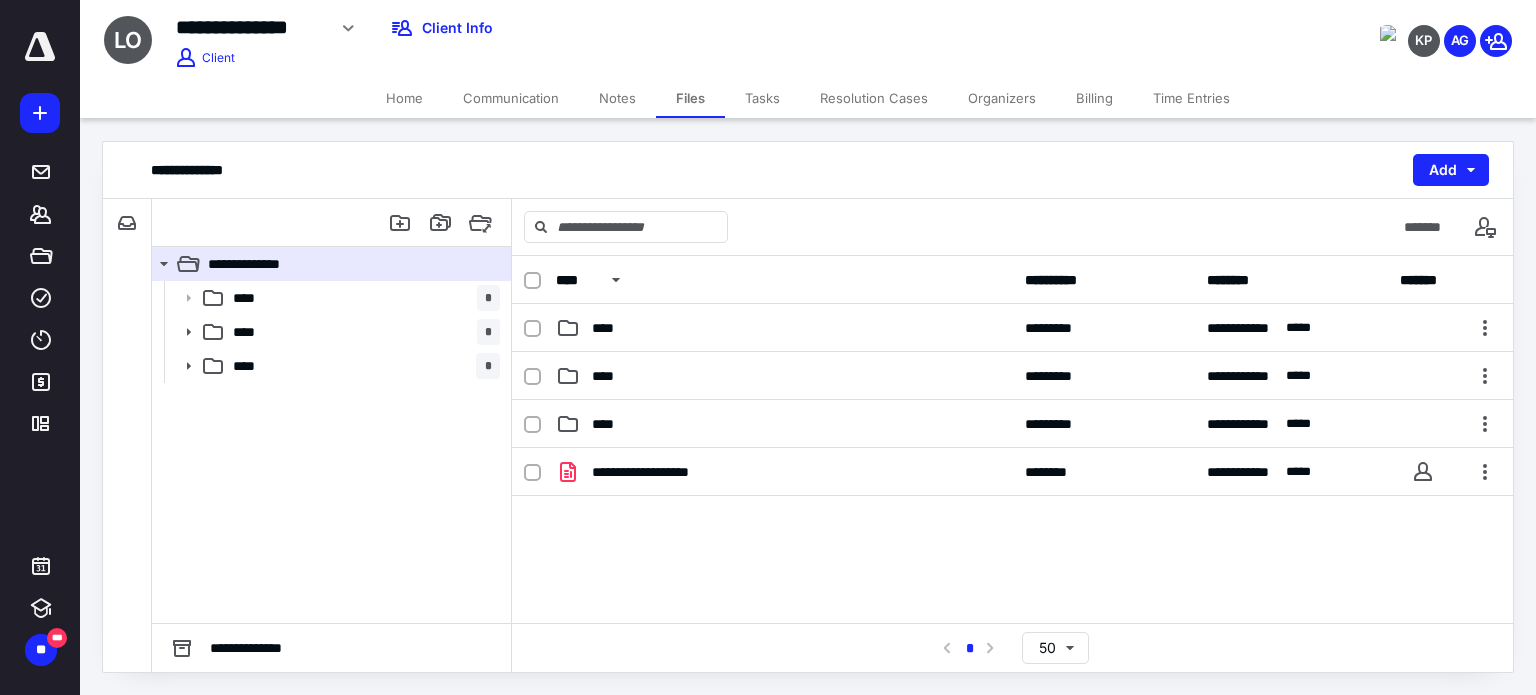 click on "Home" at bounding box center [404, 98] 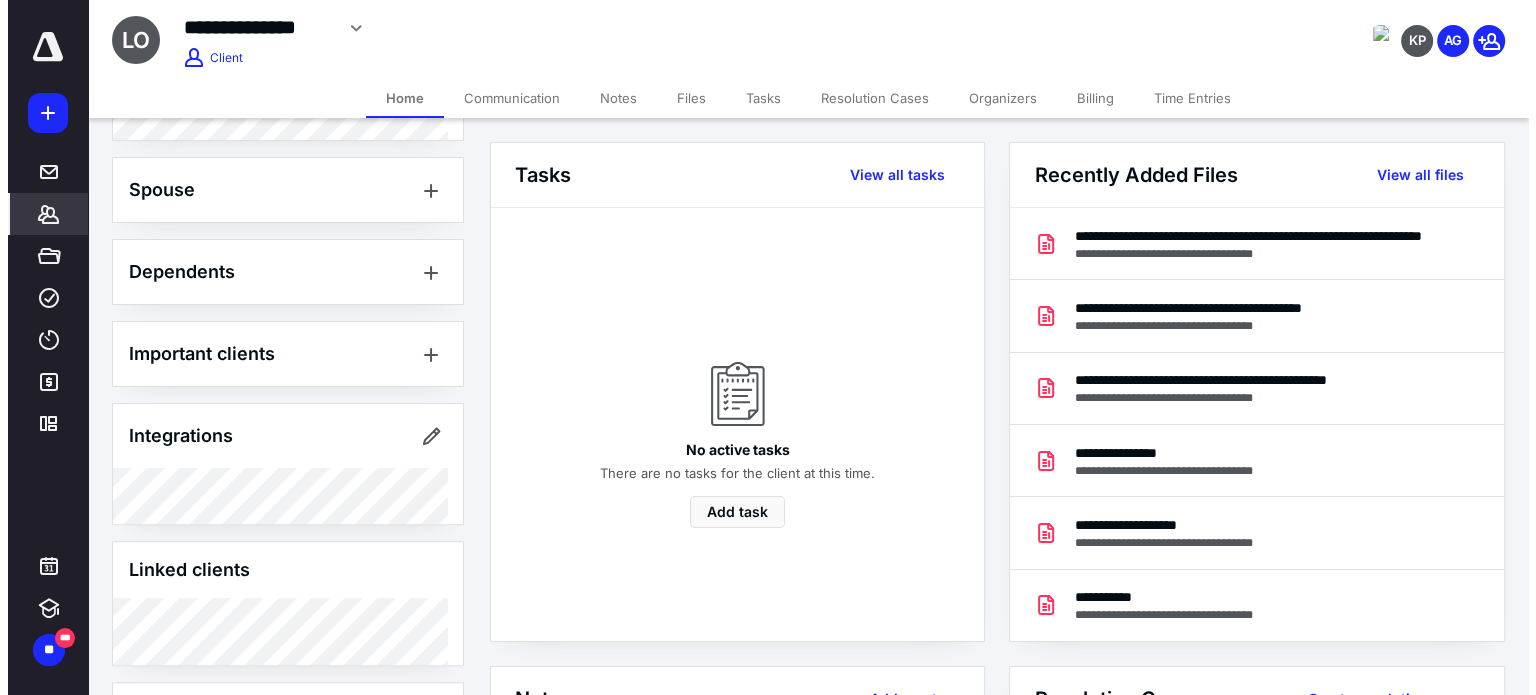 scroll, scrollTop: 664, scrollLeft: 0, axis: vertical 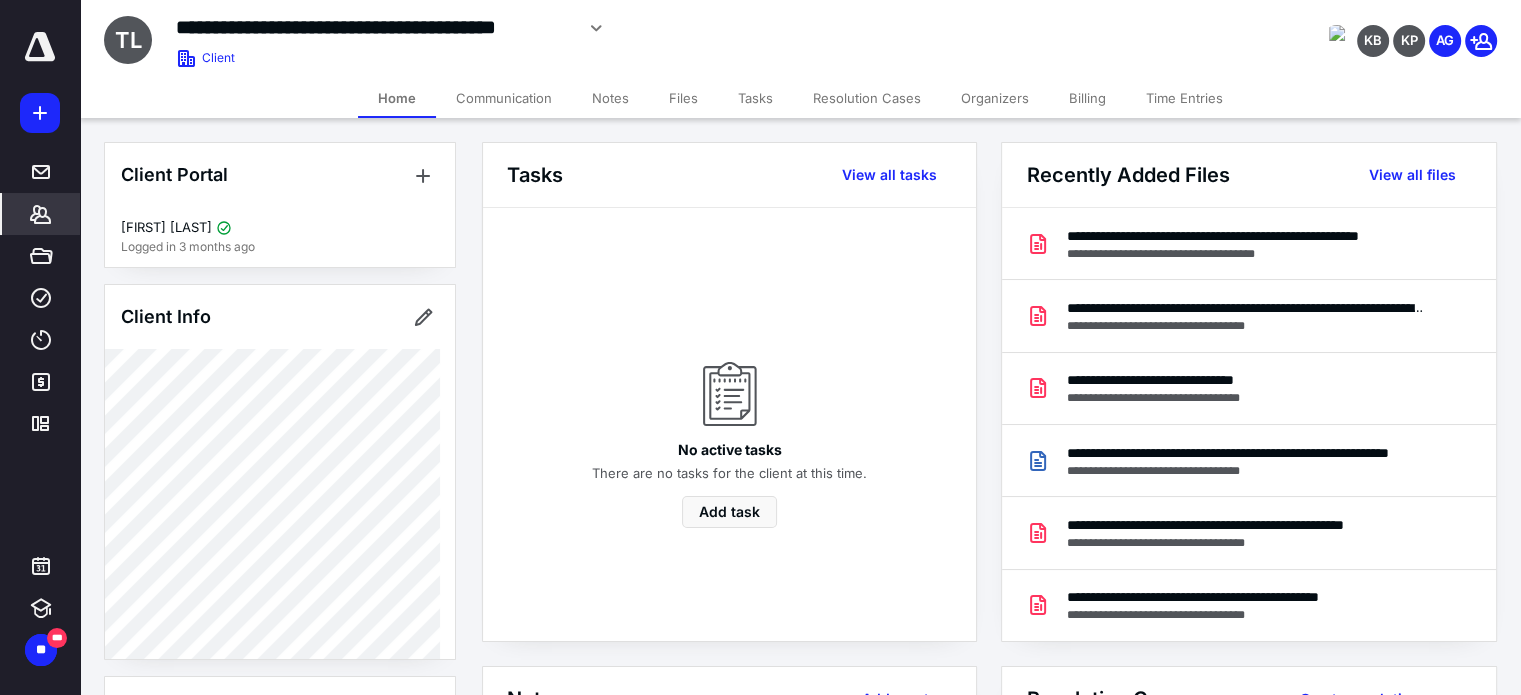 click on "Files" at bounding box center [683, 98] 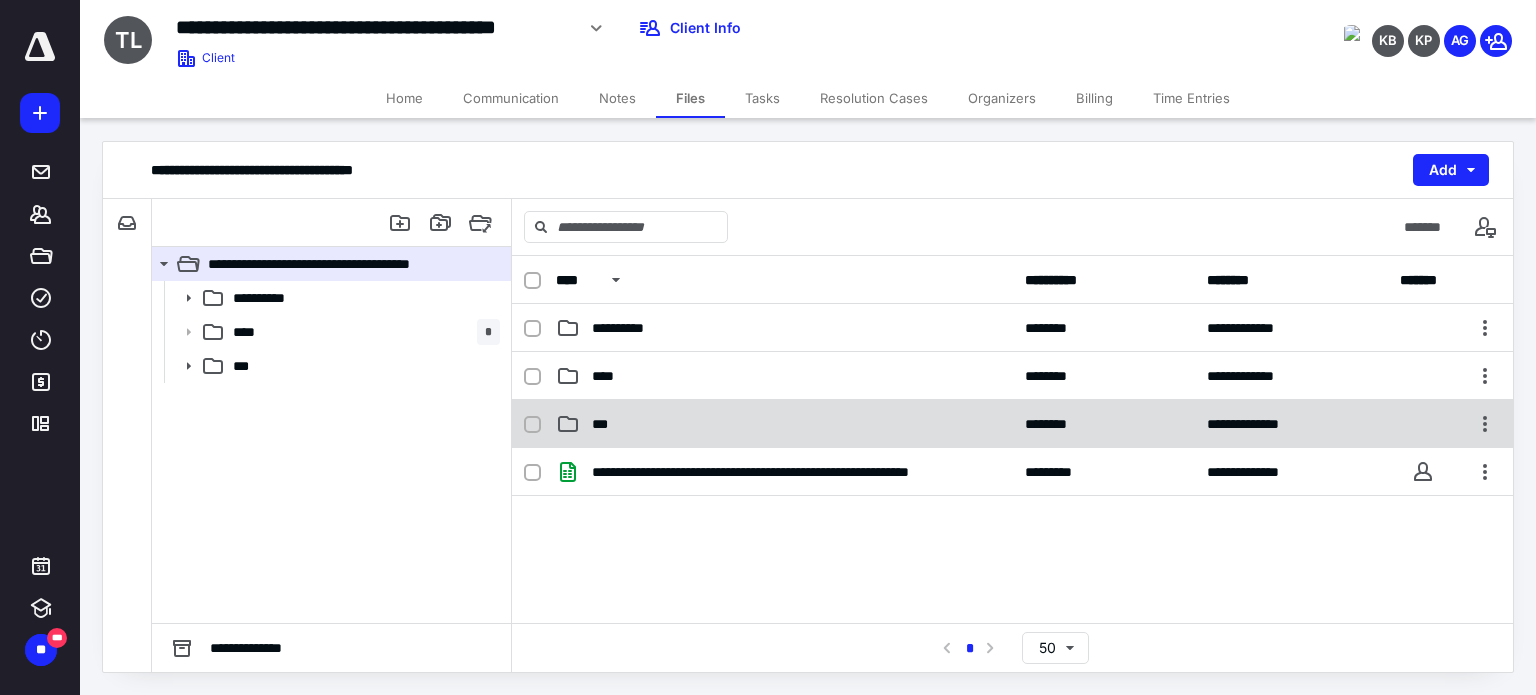 click on "***" at bounding box center (784, 424) 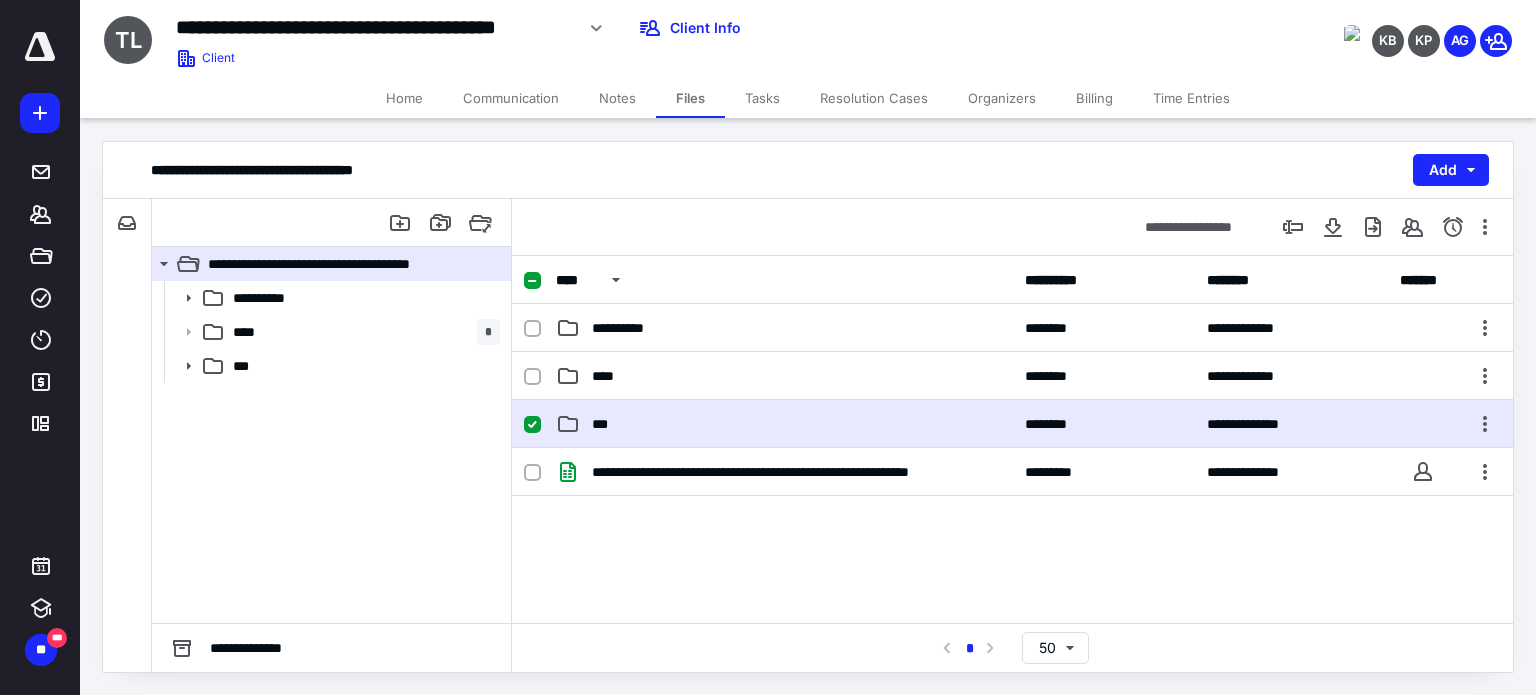 click on "***" at bounding box center [784, 424] 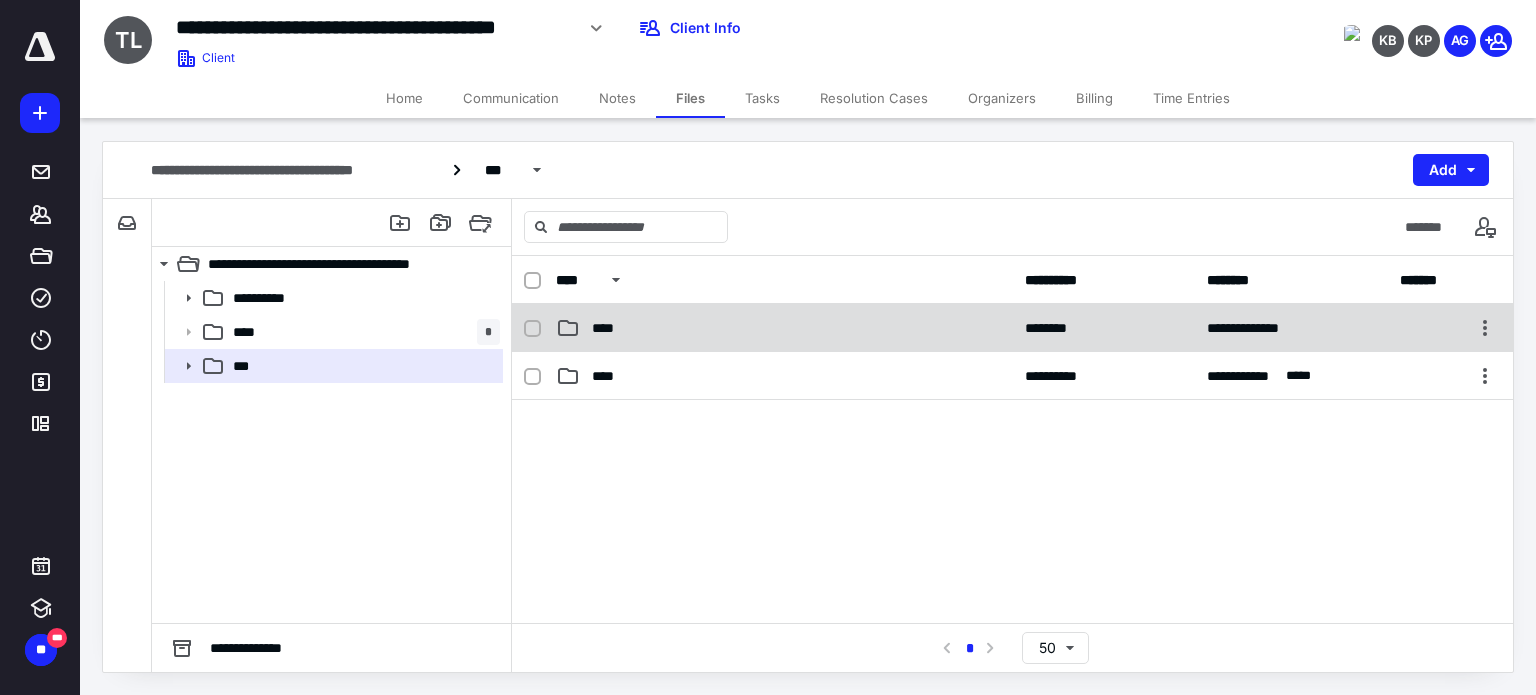 click on "****" at bounding box center [784, 328] 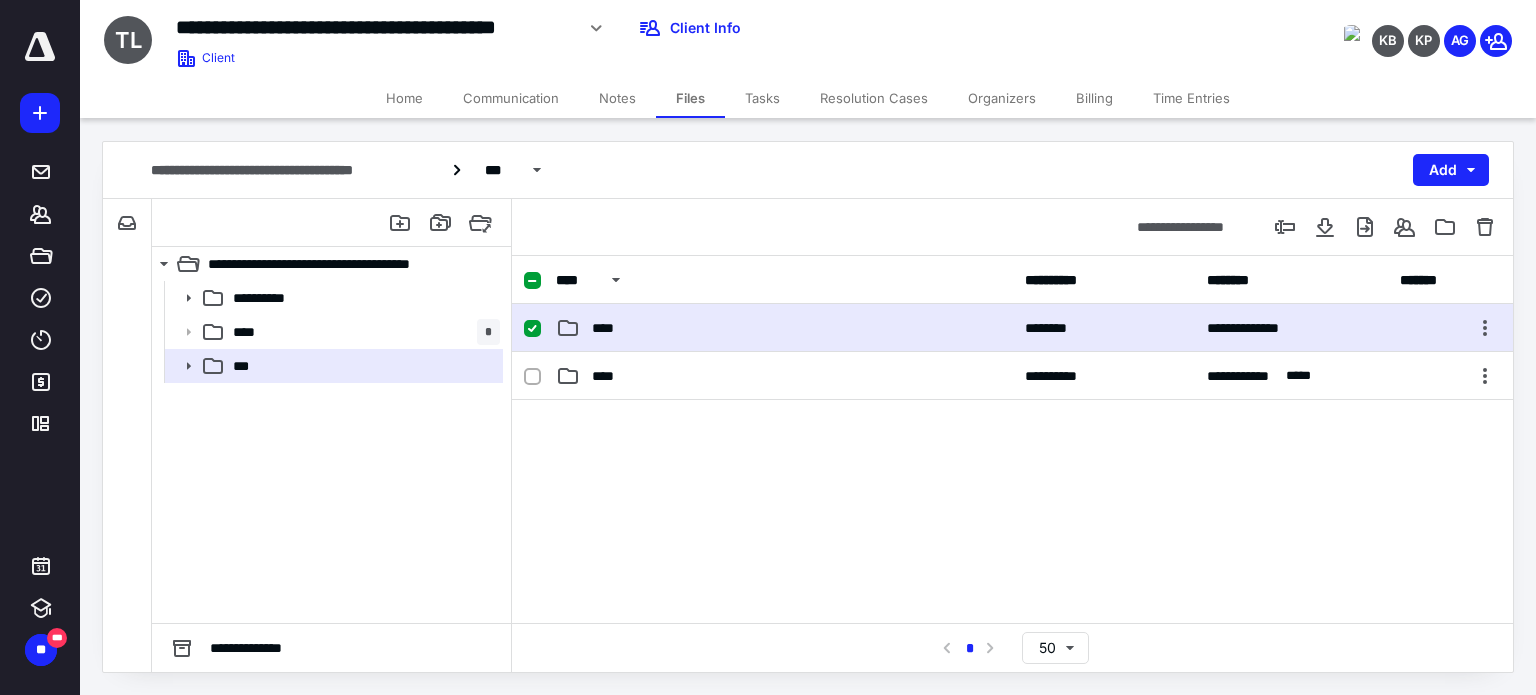 click on "****" at bounding box center (784, 328) 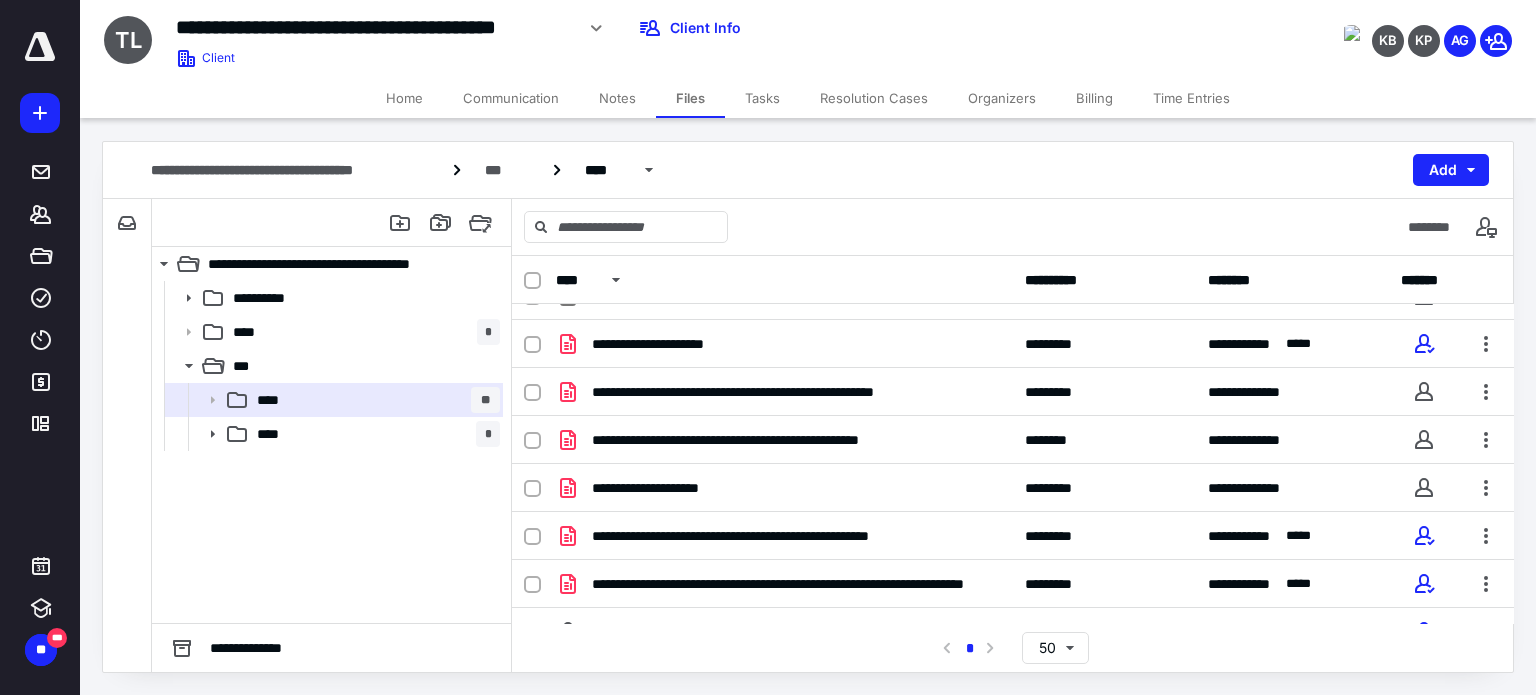scroll, scrollTop: 253, scrollLeft: 0, axis: vertical 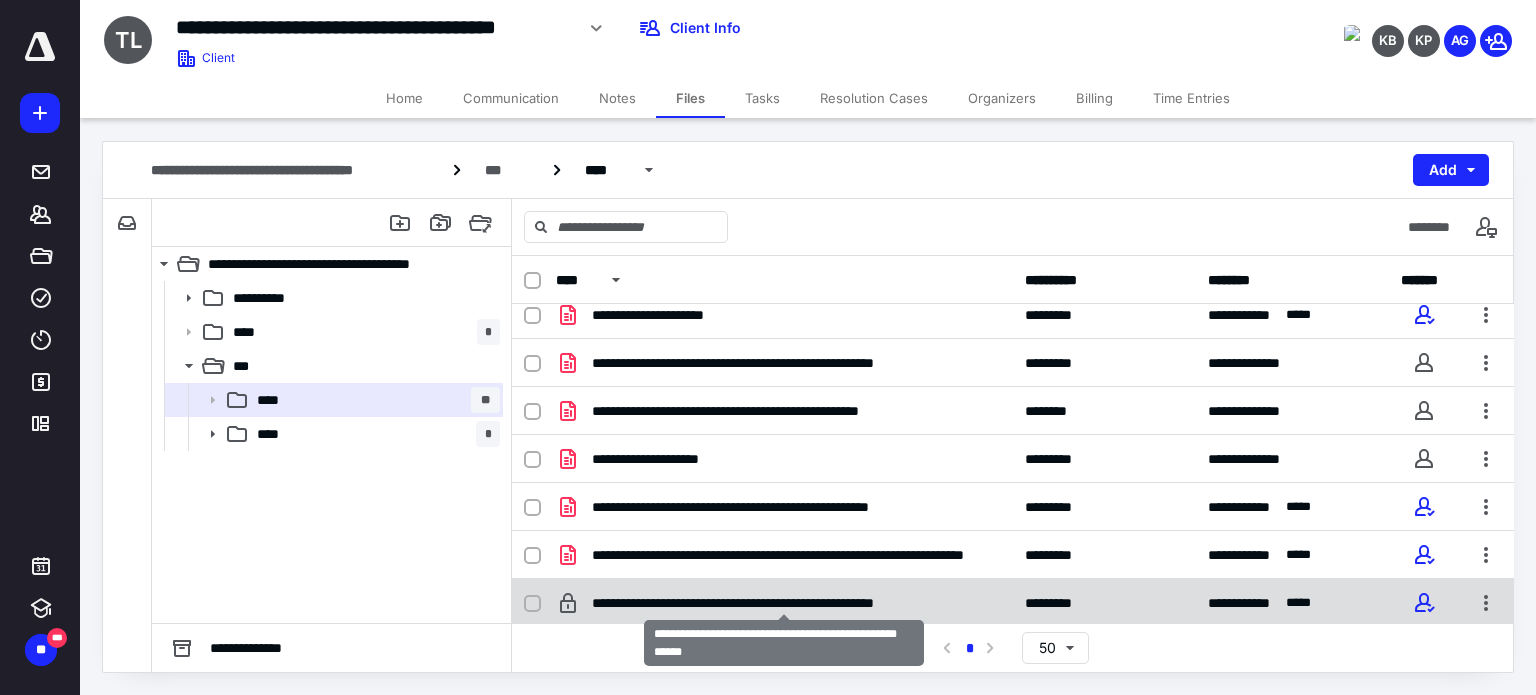 checkbox on "true" 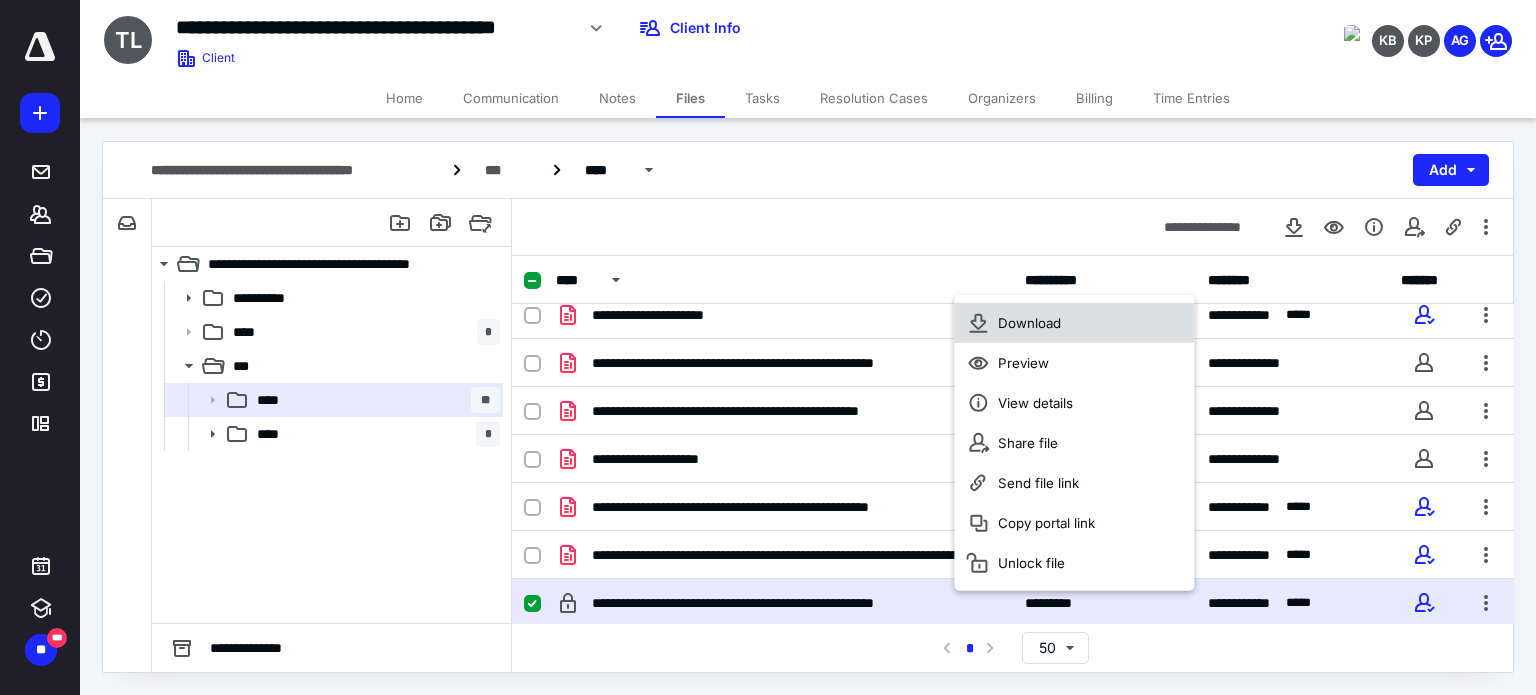 click on "Download" at bounding box center [1074, 323] 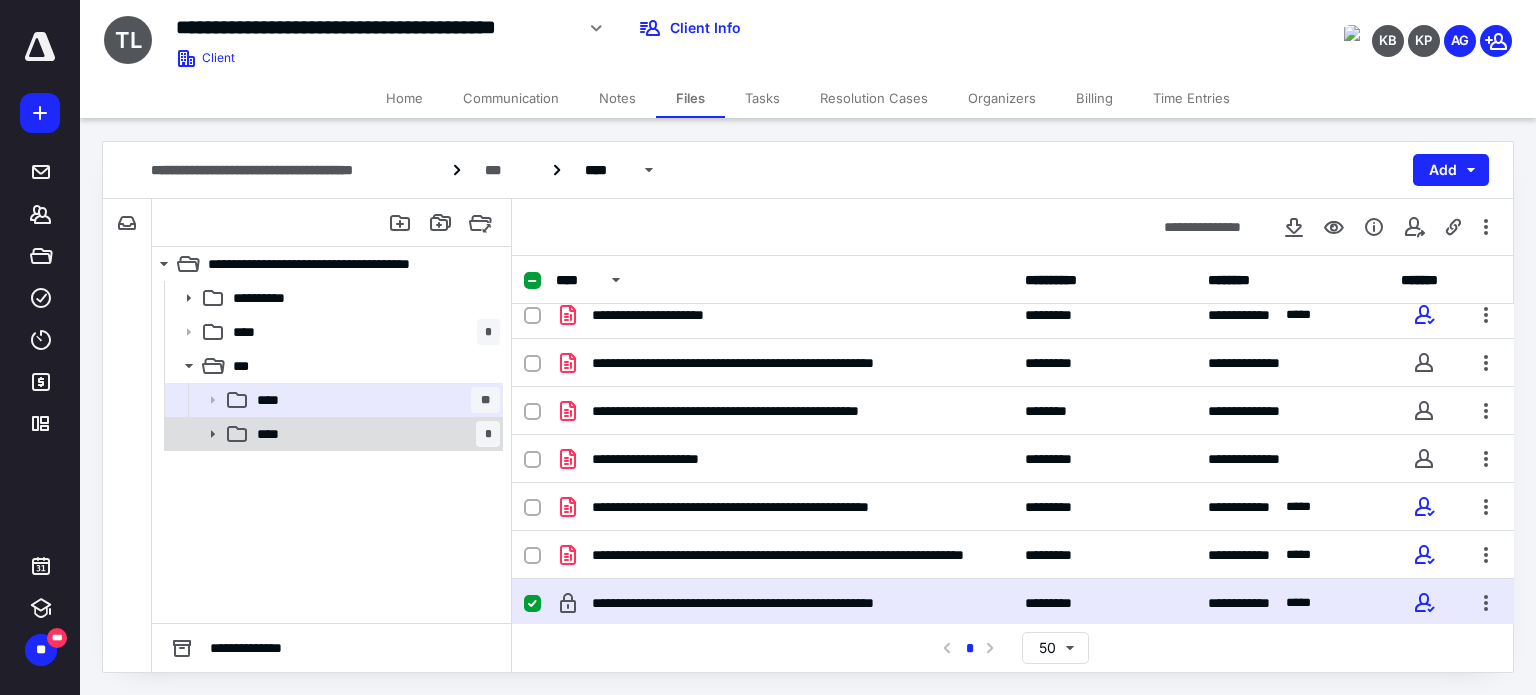 click on "**** *" at bounding box center (374, 434) 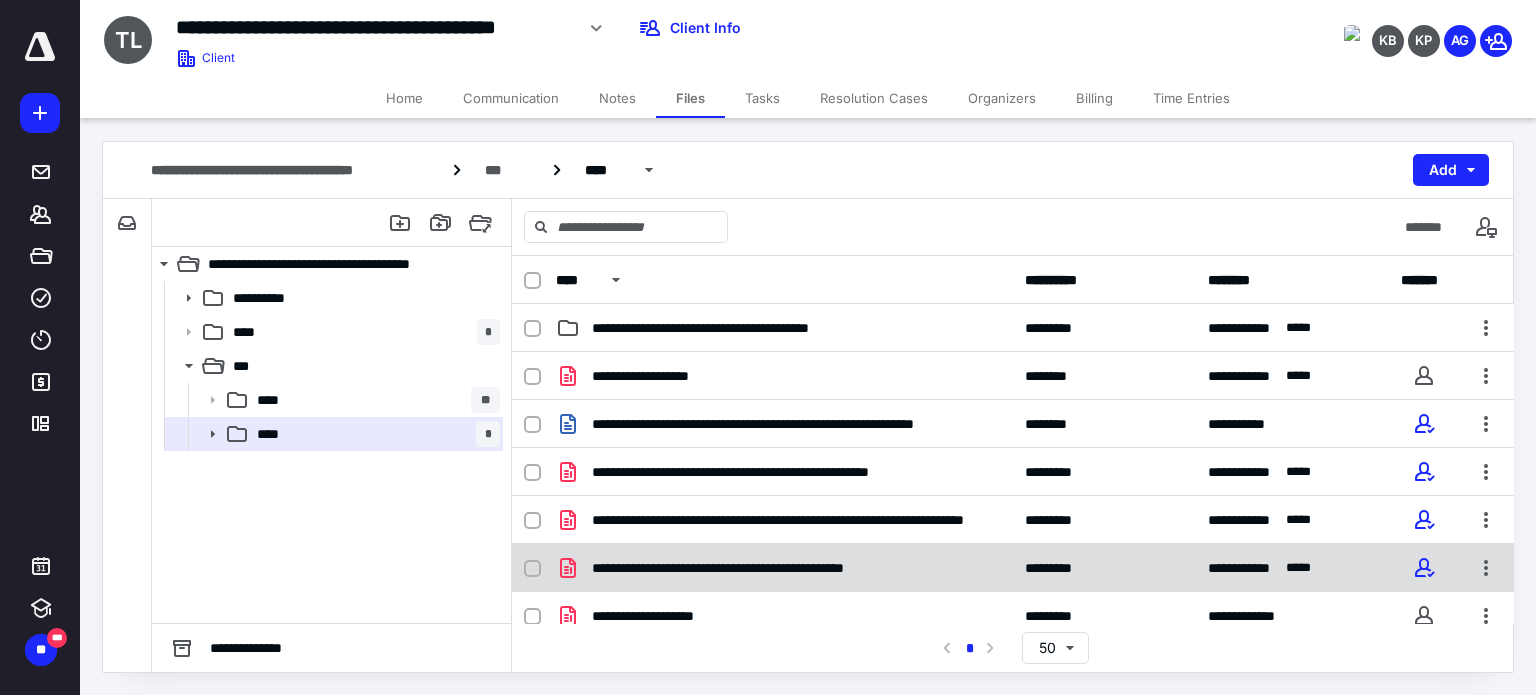 checkbox on "true" 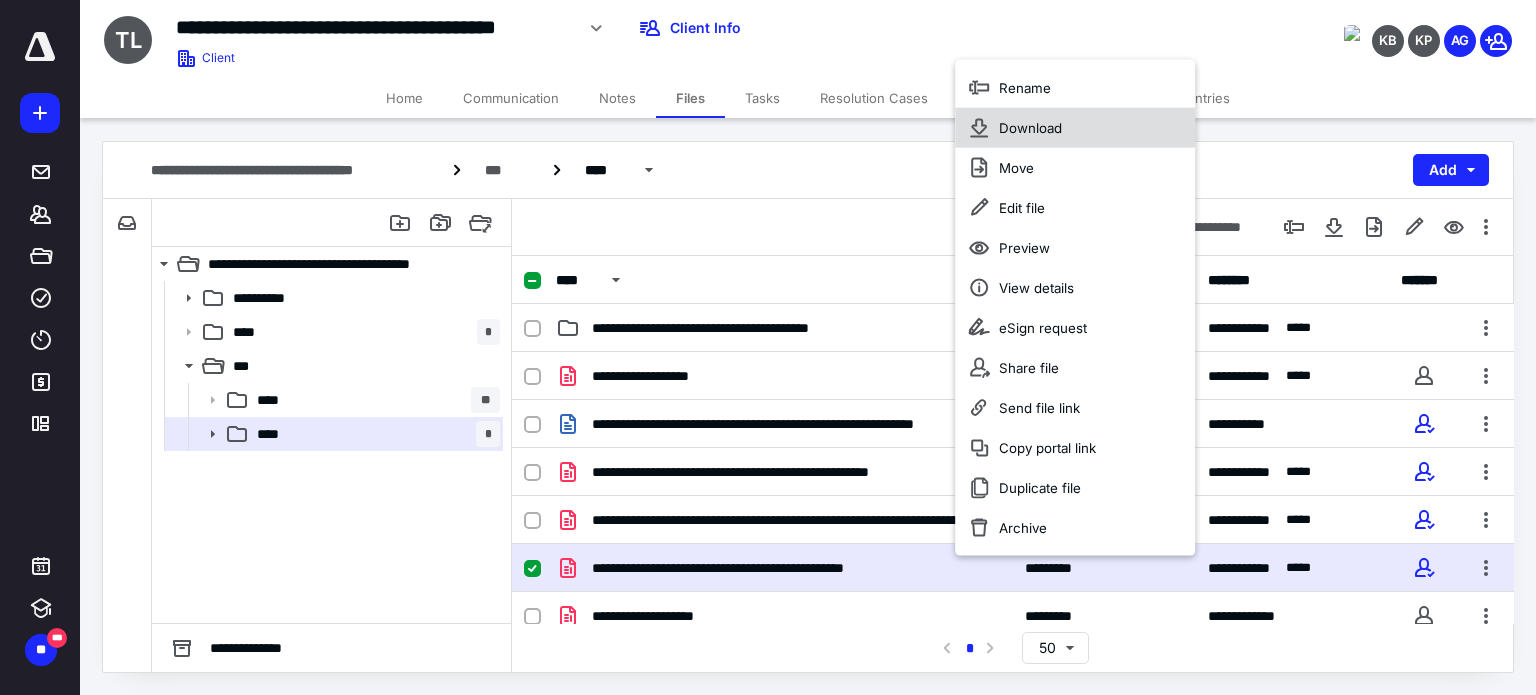 click on "Download" at bounding box center [1075, 128] 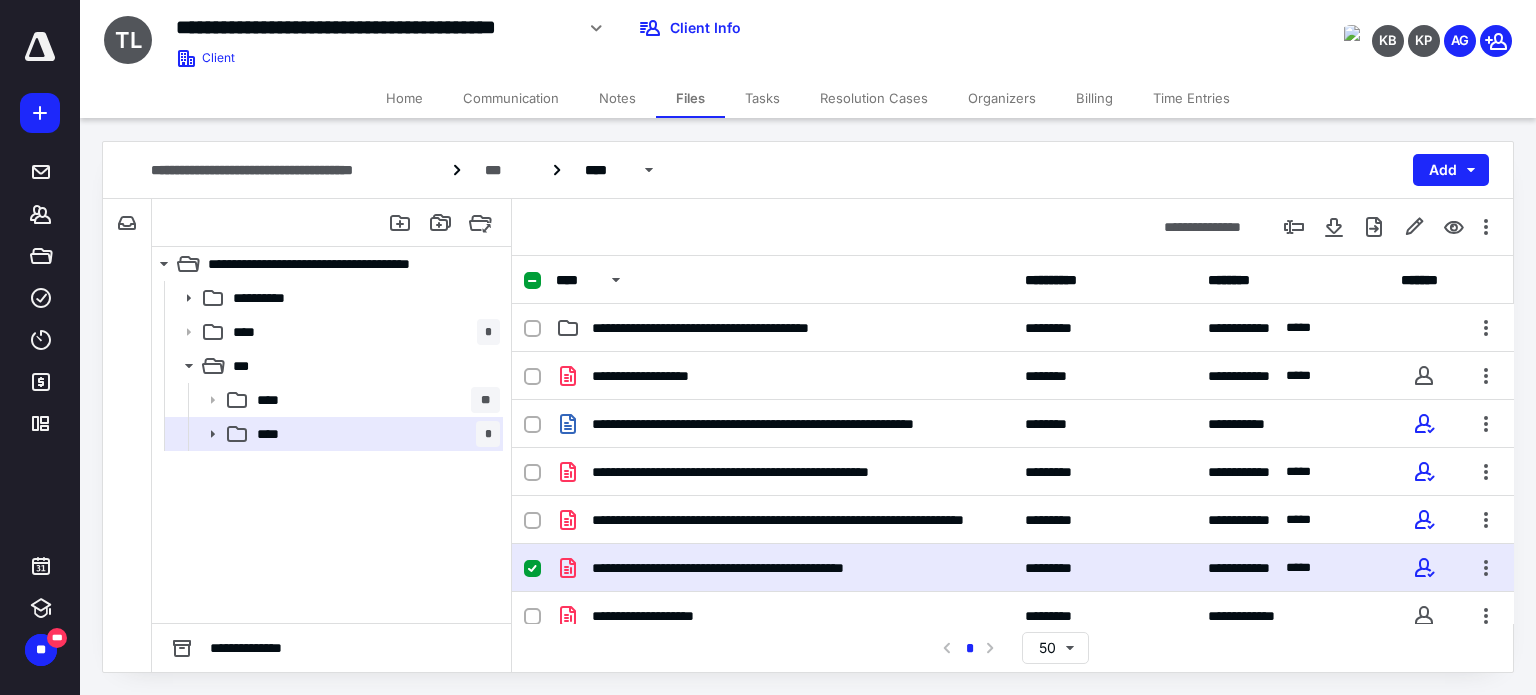 click on "[FIRST] [LAST]" at bounding box center [808, 39] 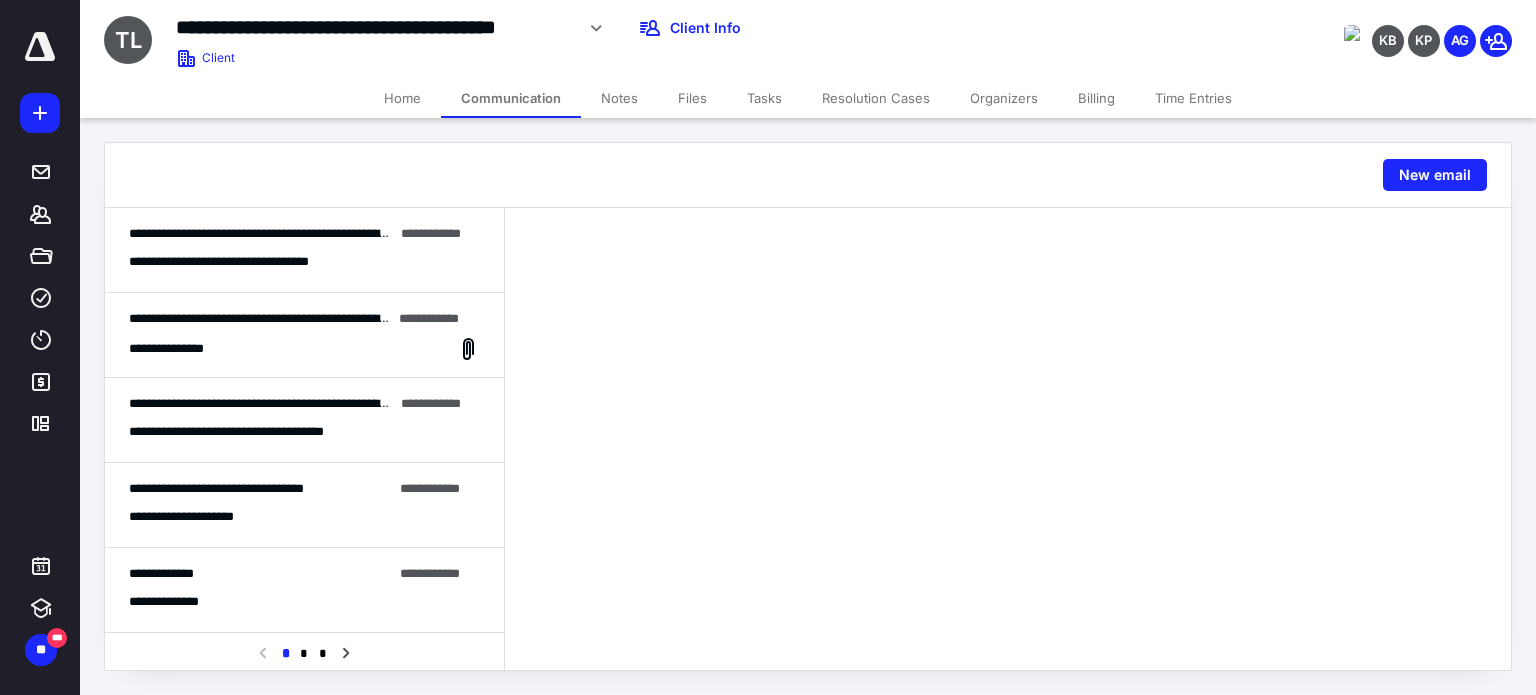 click on "**********" at bounding box center (304, 262) 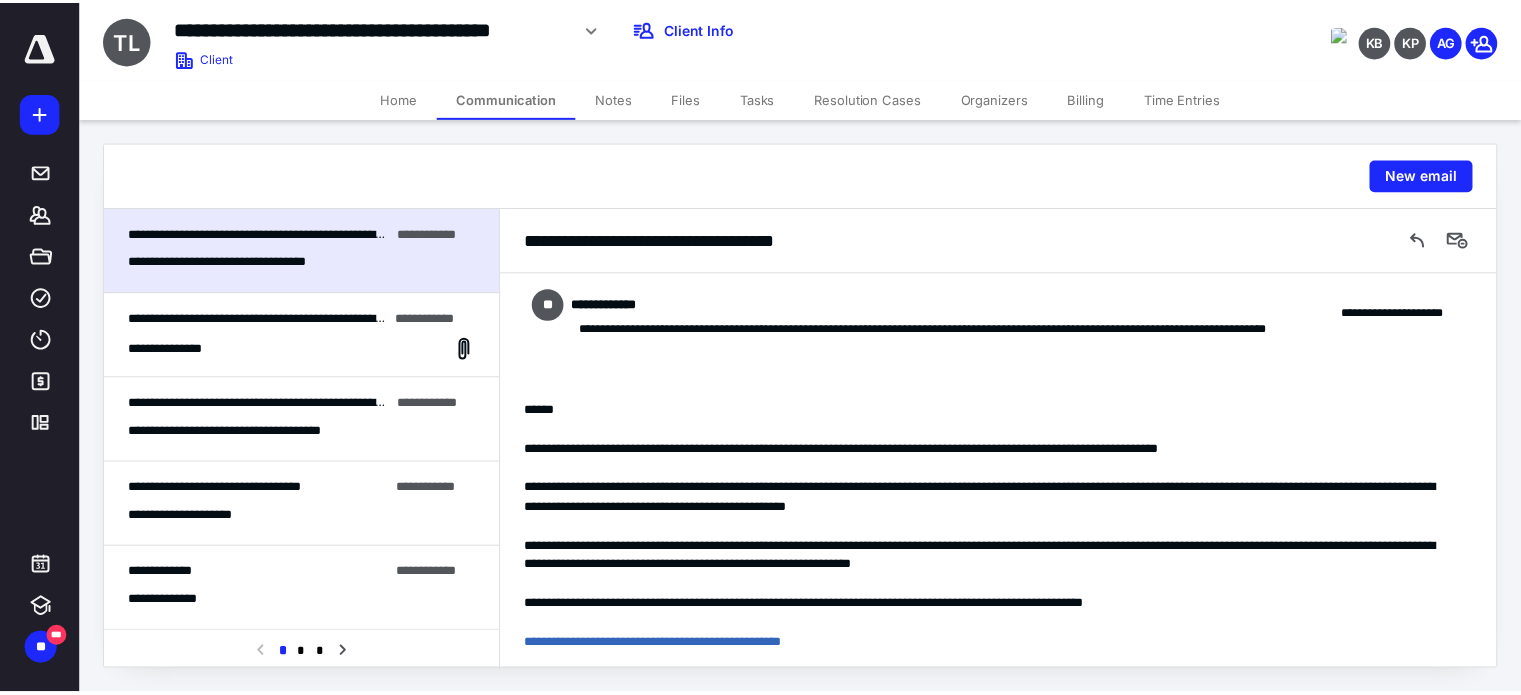 scroll, scrollTop: 685, scrollLeft: 0, axis: vertical 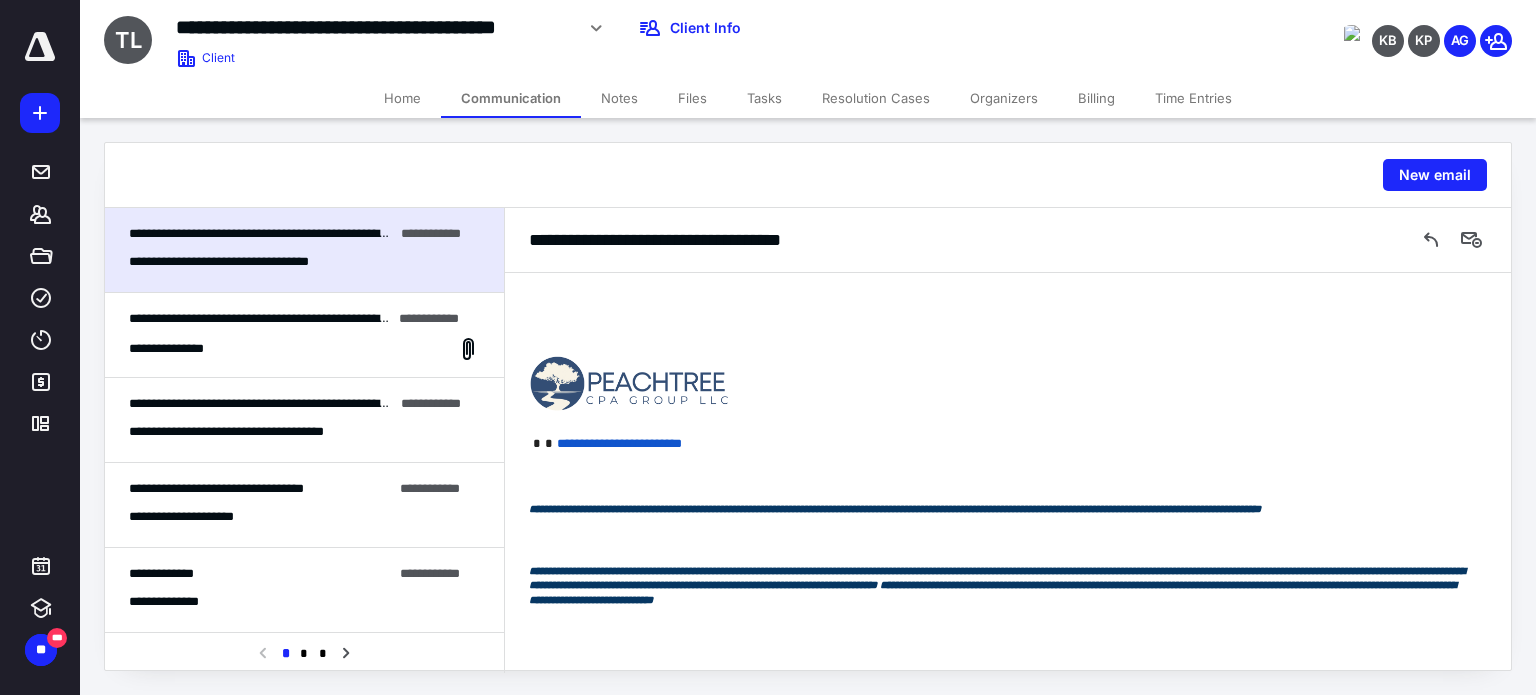 click on "Home" at bounding box center [402, 98] 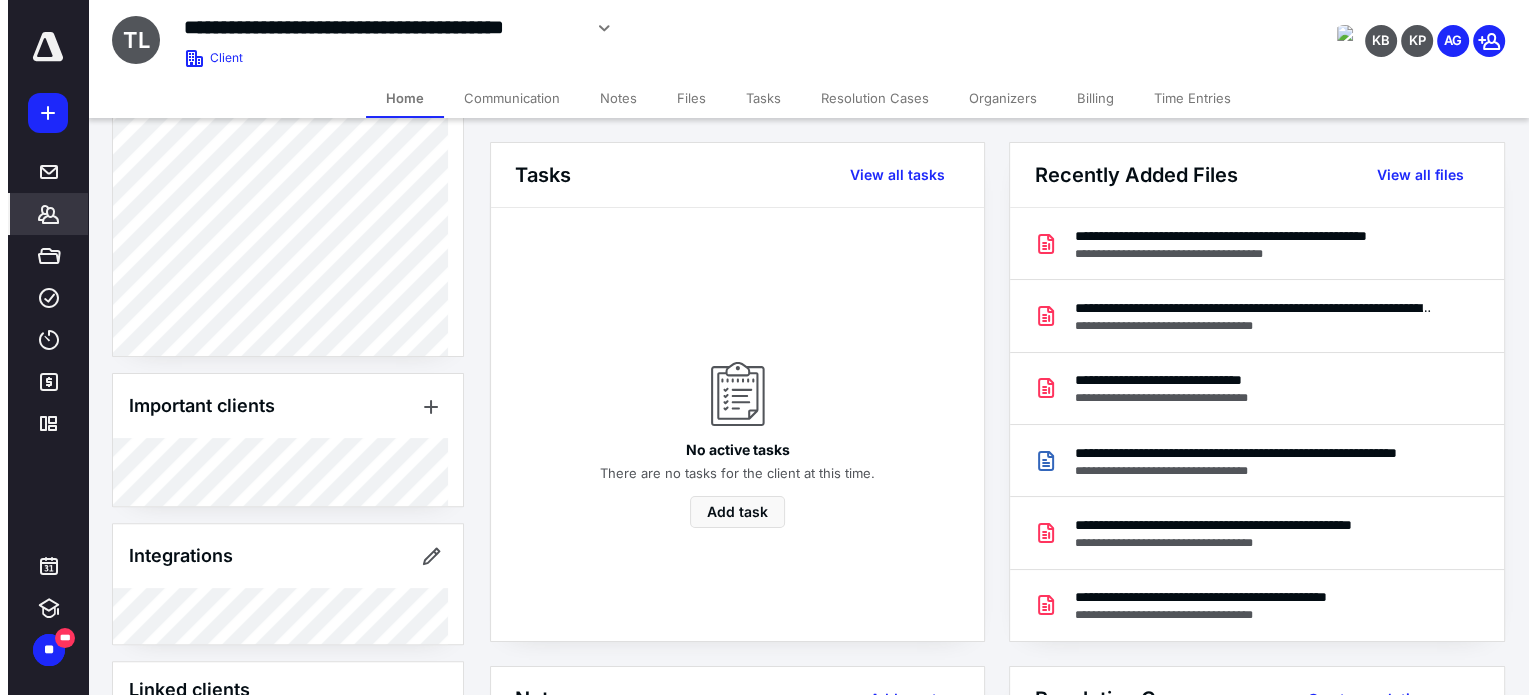 scroll, scrollTop: 666, scrollLeft: 0, axis: vertical 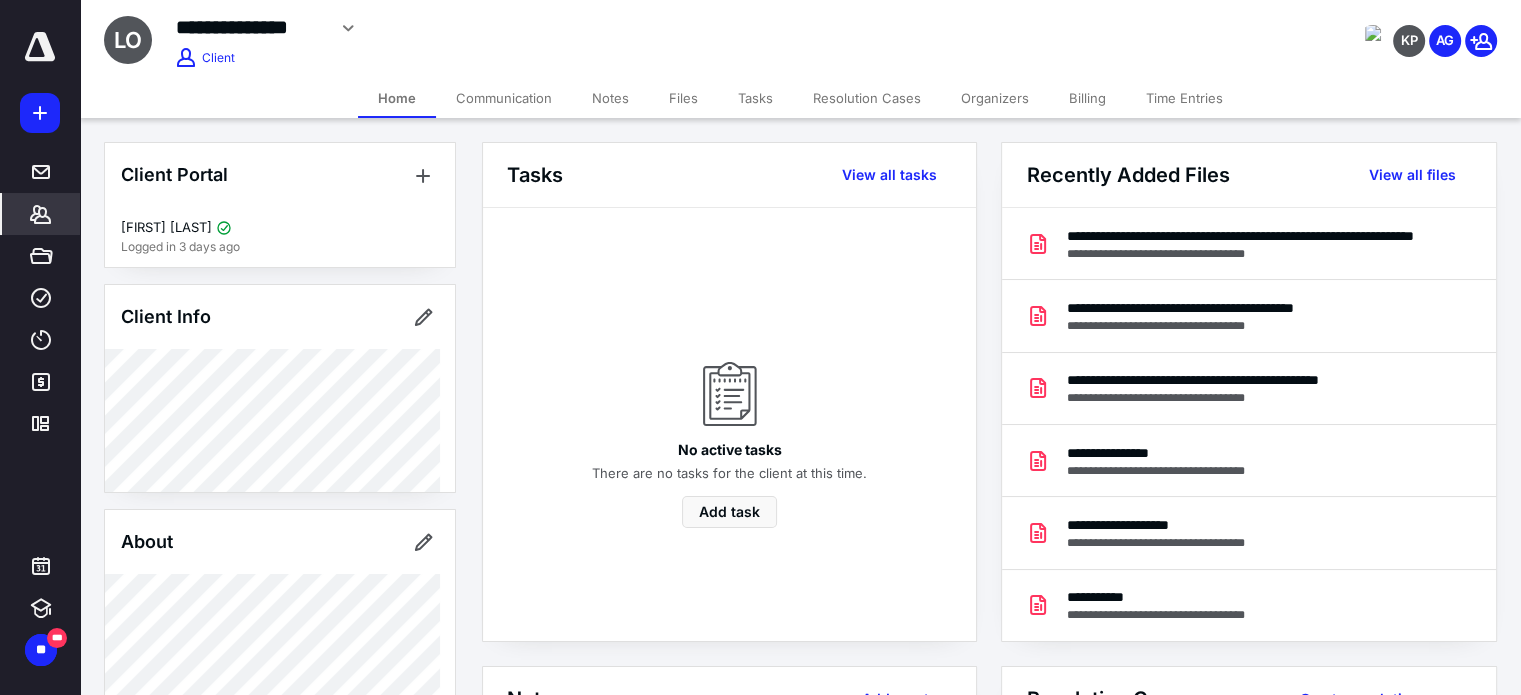 click on "Communication" at bounding box center (504, 98) 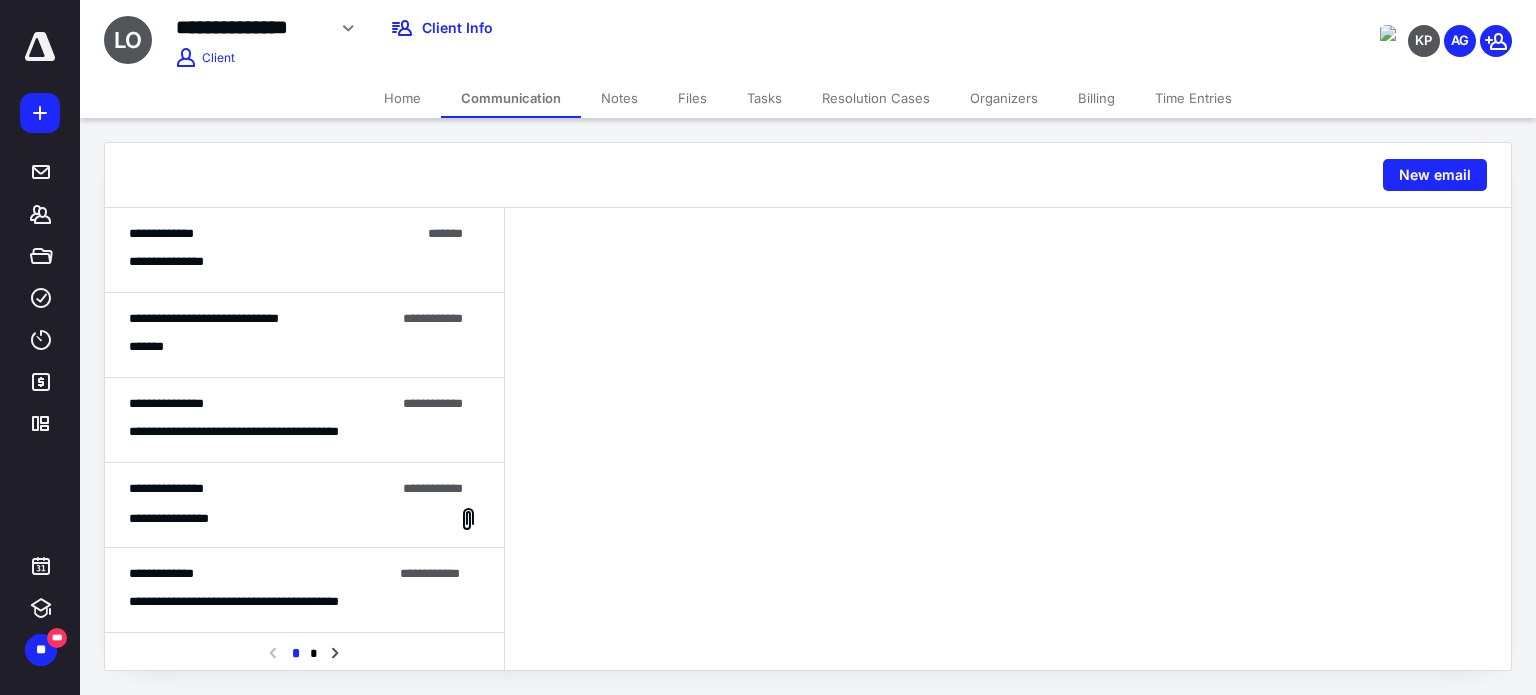 click on "[FIRST] [LAST]" at bounding box center (304, 250) 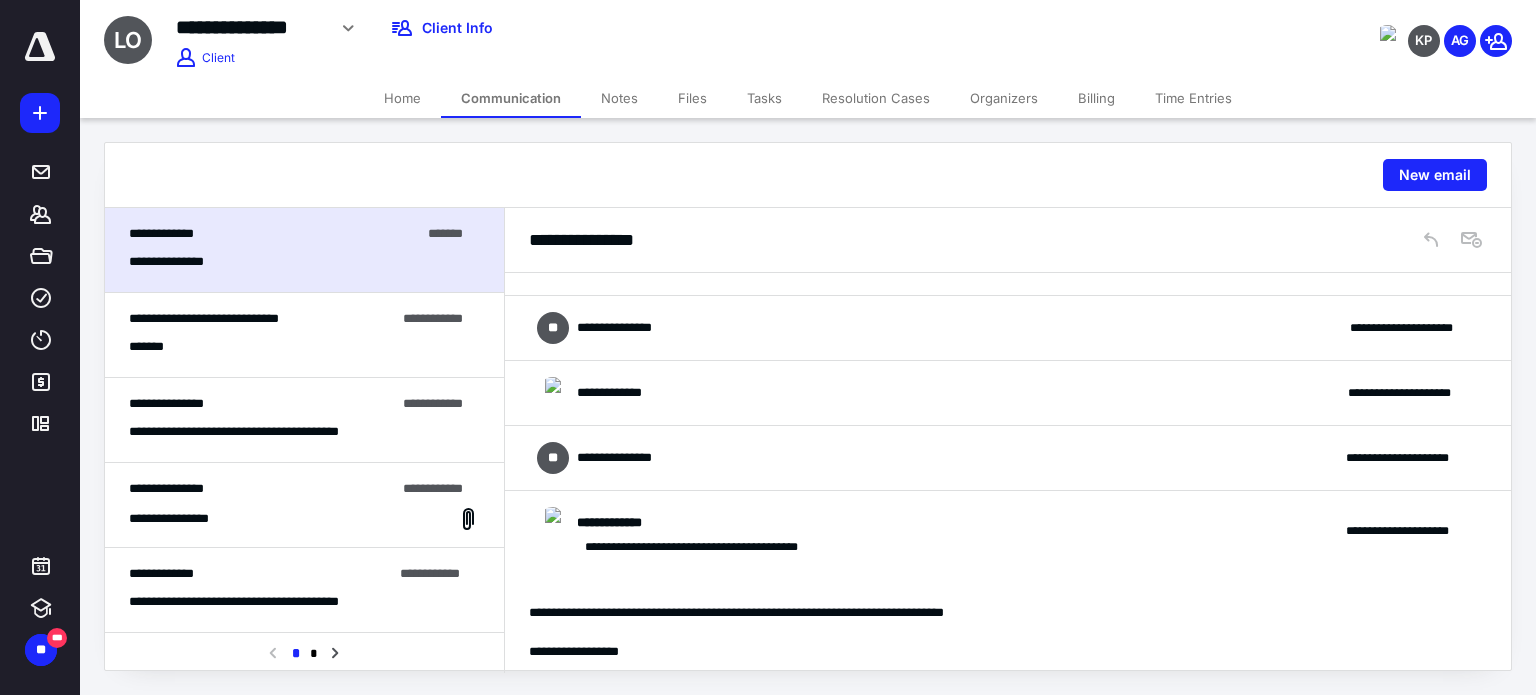 scroll, scrollTop: 232, scrollLeft: 0, axis: vertical 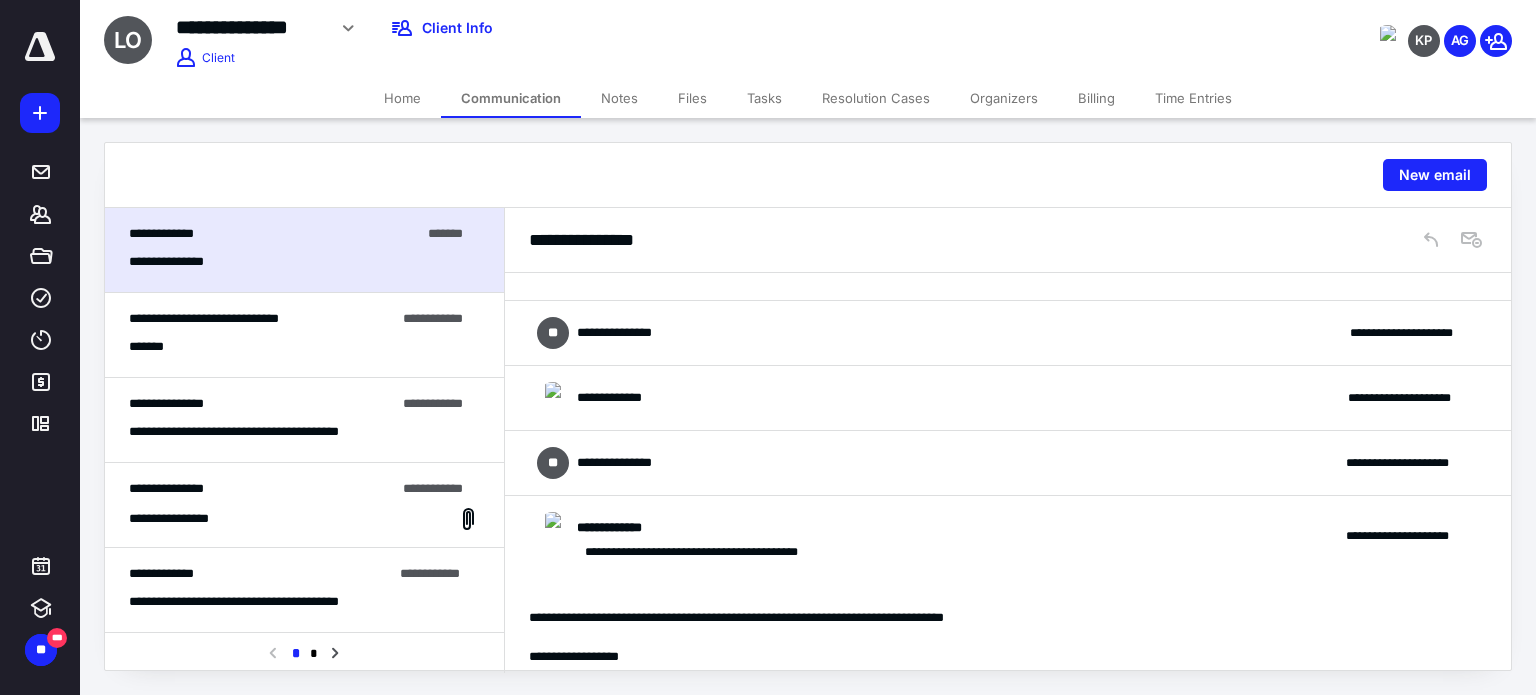 click on "**********" at bounding box center (304, 432) 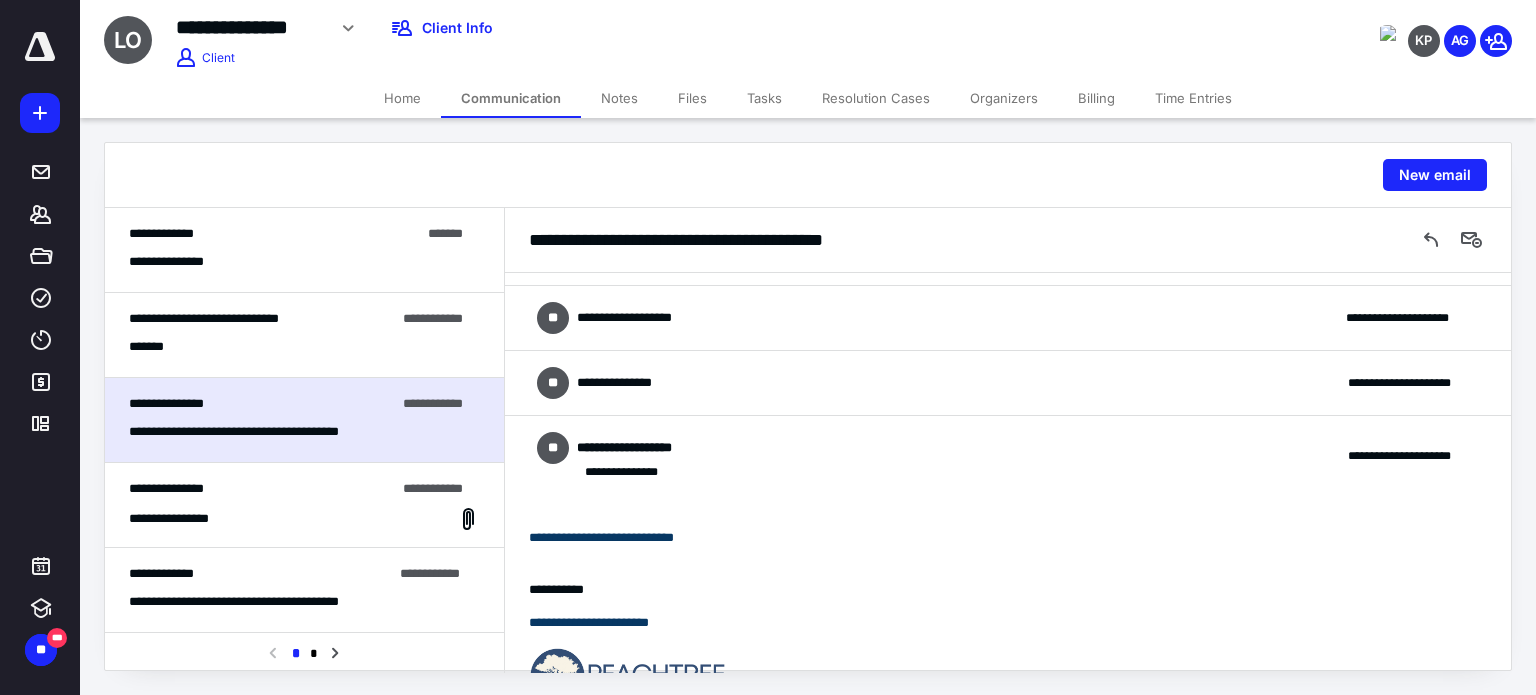 scroll, scrollTop: 43, scrollLeft: 0, axis: vertical 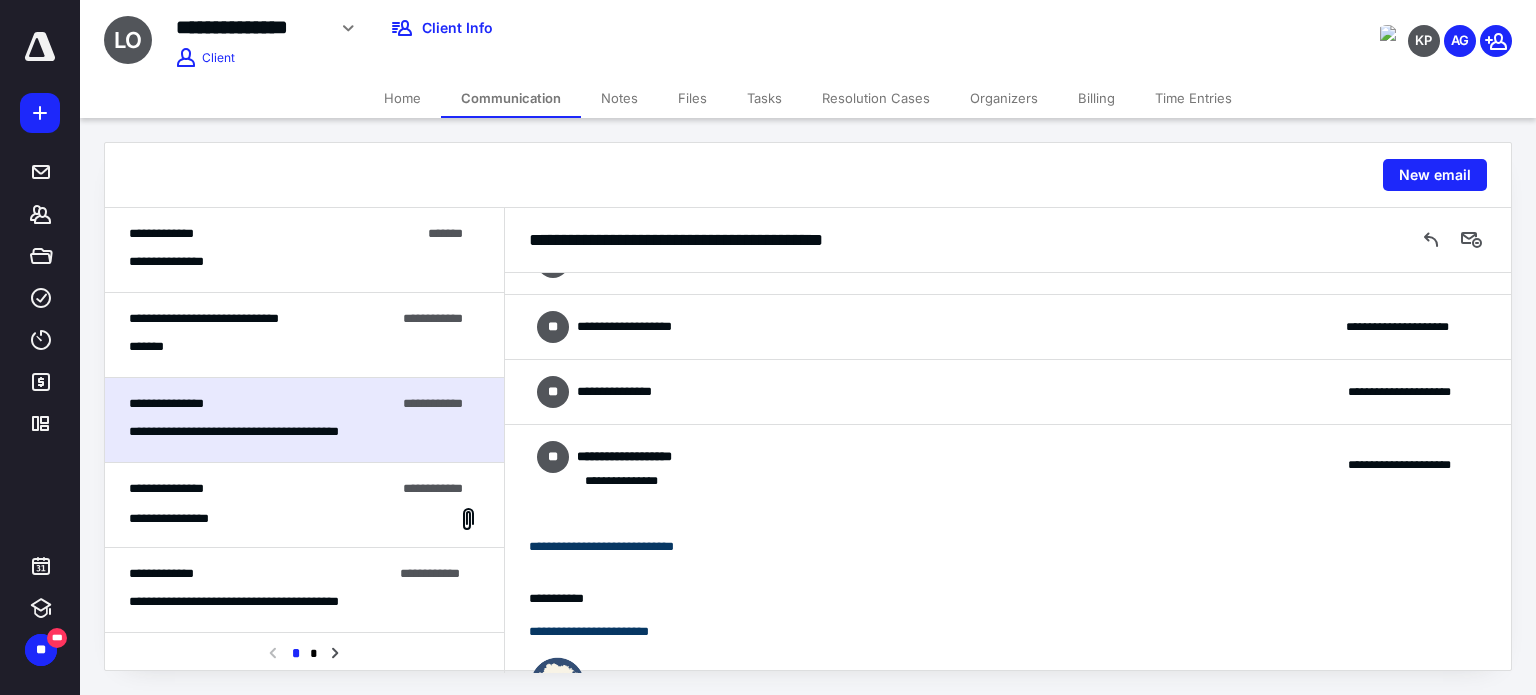 click on "**********" at bounding box center (1008, 327) 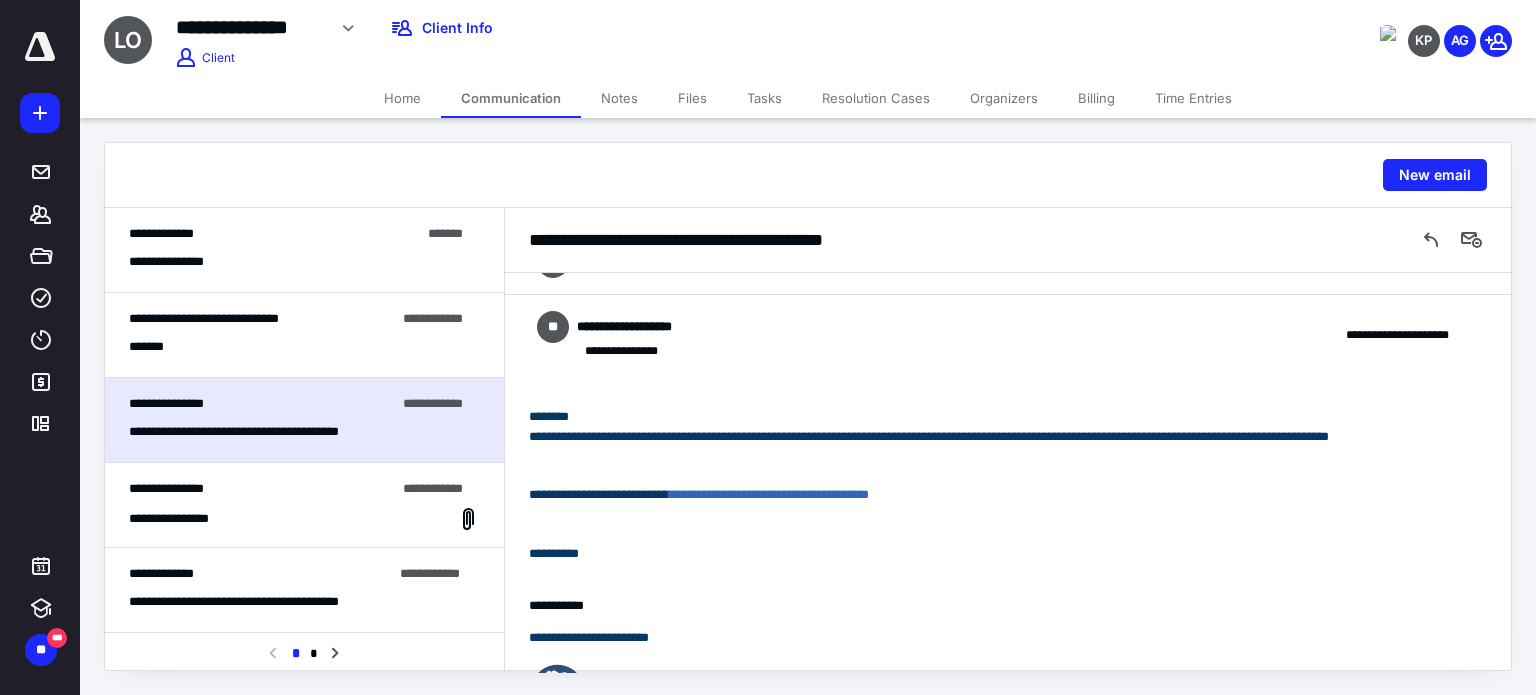 click on "**********" at bounding box center [304, 519] 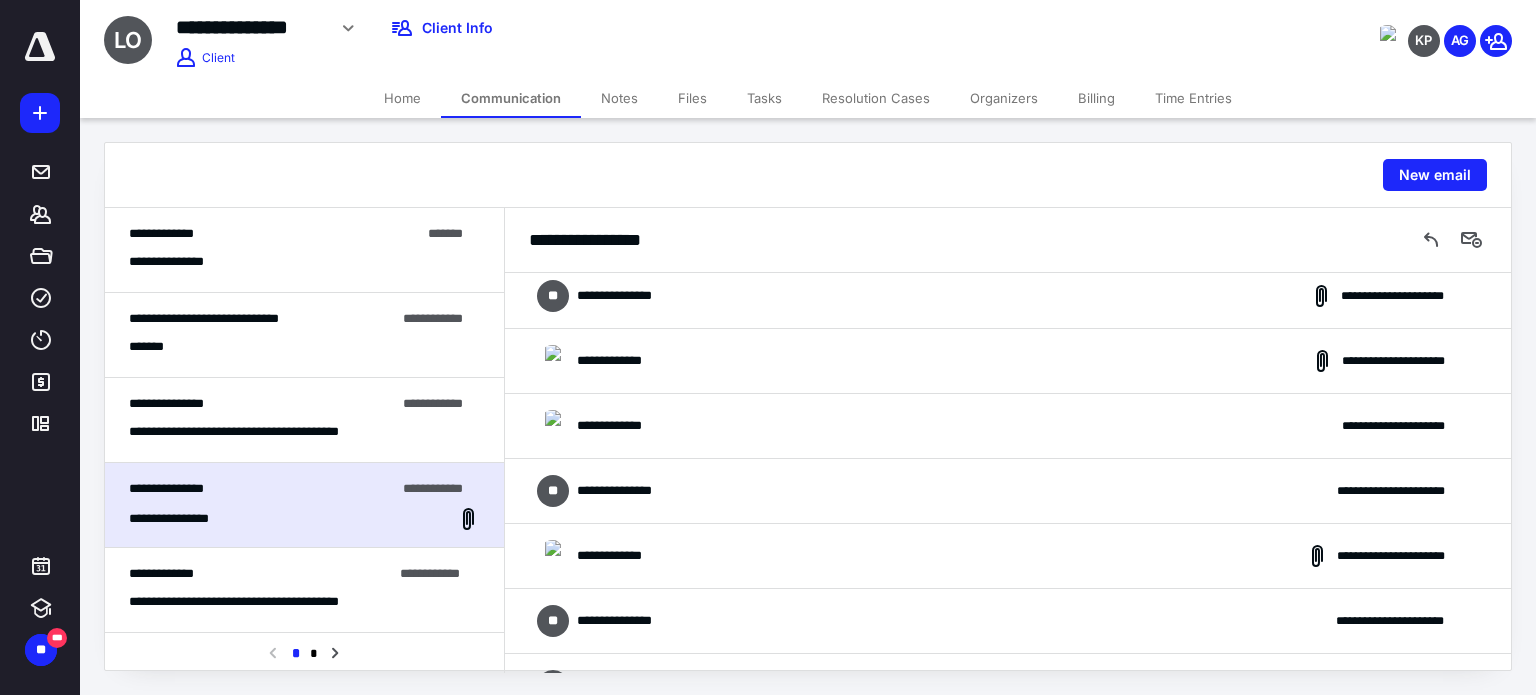 scroll, scrollTop: 6, scrollLeft: 0, axis: vertical 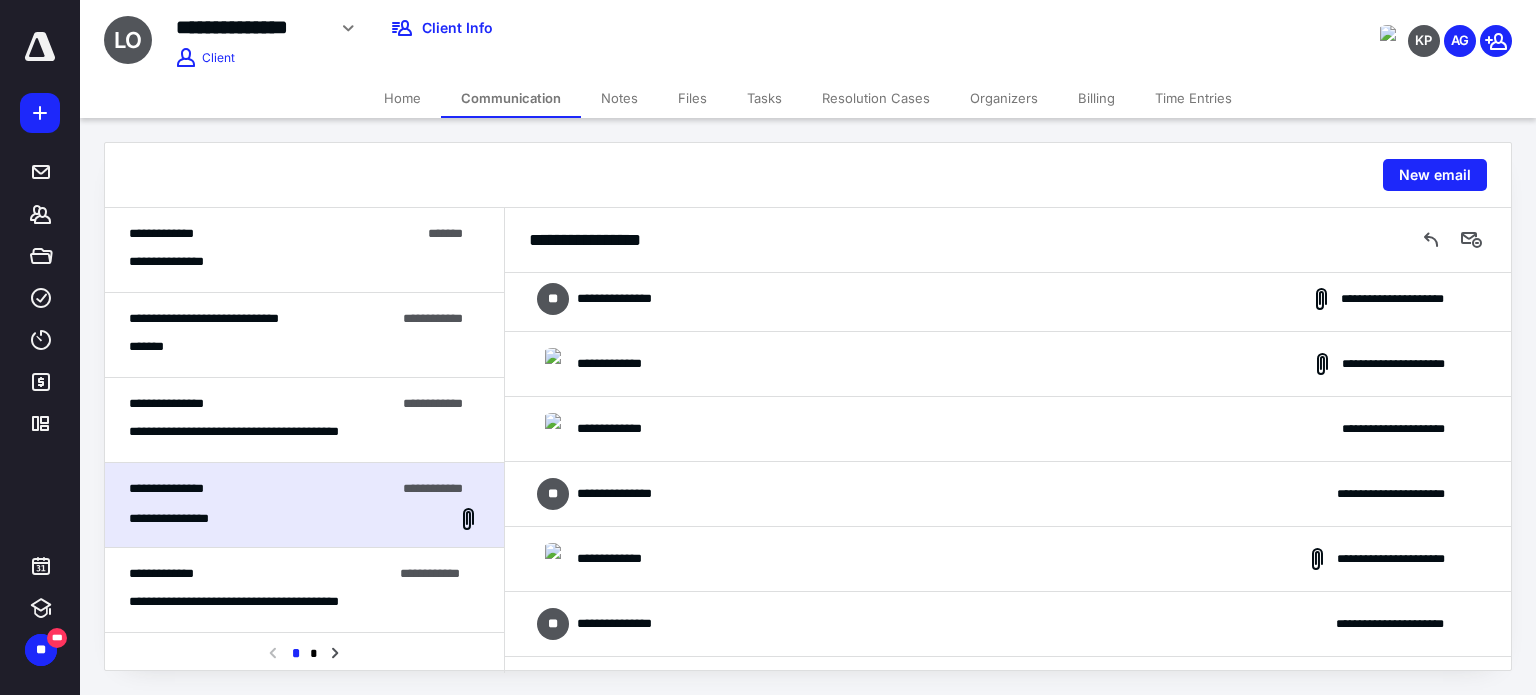 click on "**********" at bounding box center [1008, 494] 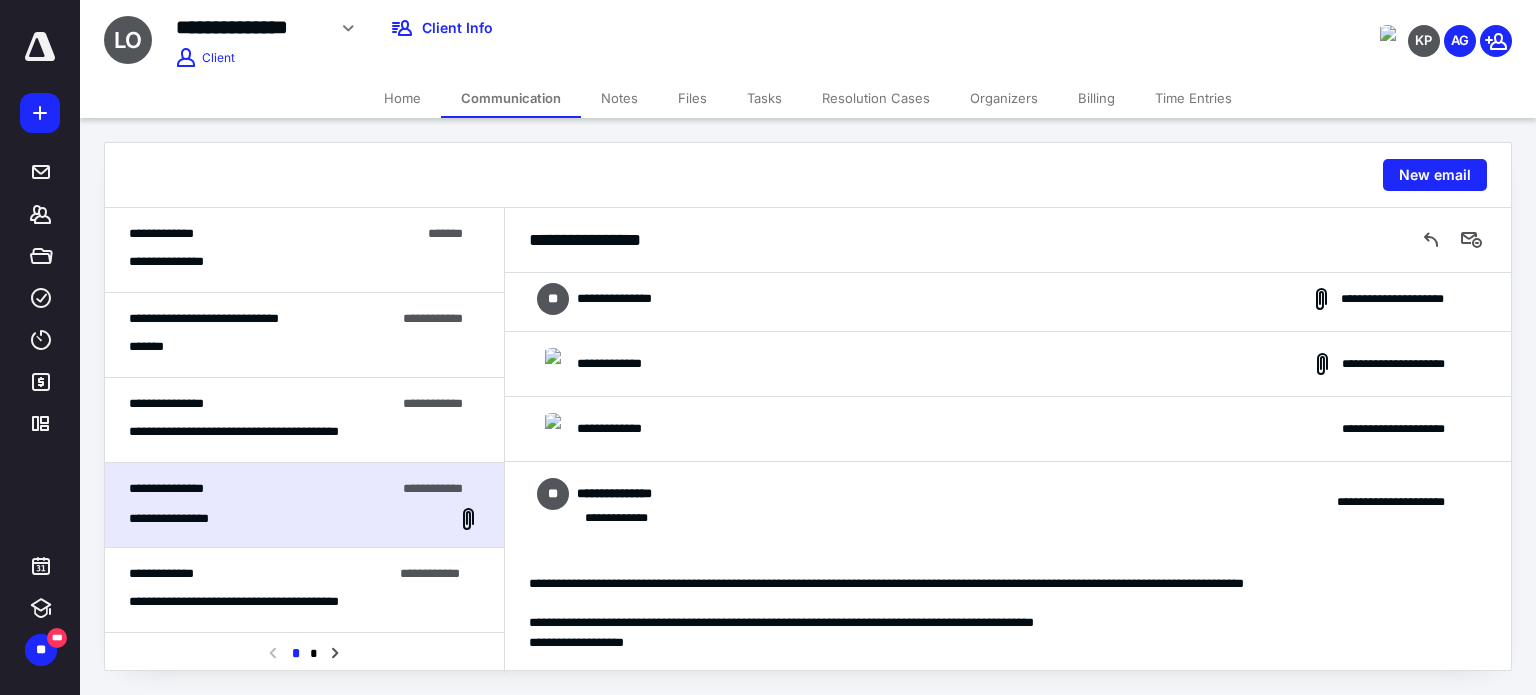 click on "[FIRST] [LAST]" at bounding box center (1008, 429) 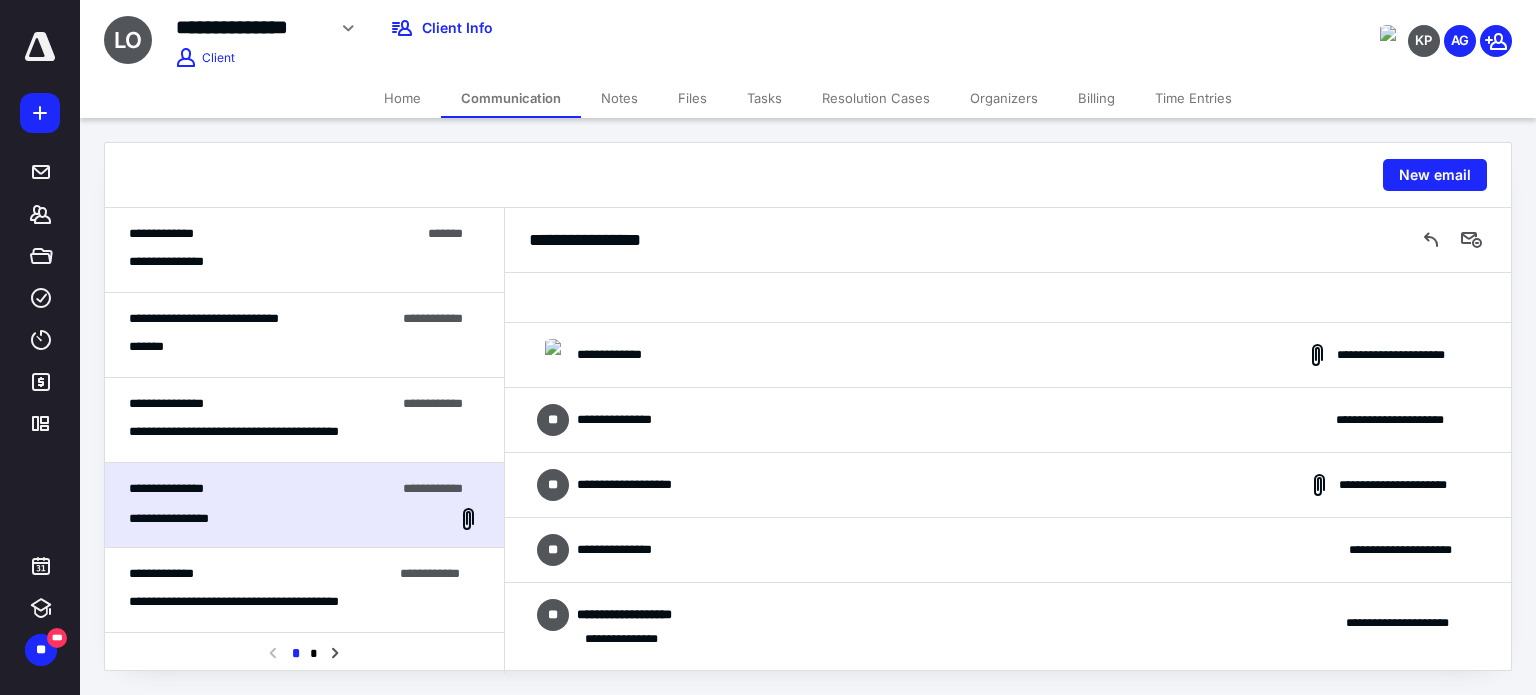 scroll, scrollTop: 1248, scrollLeft: 0, axis: vertical 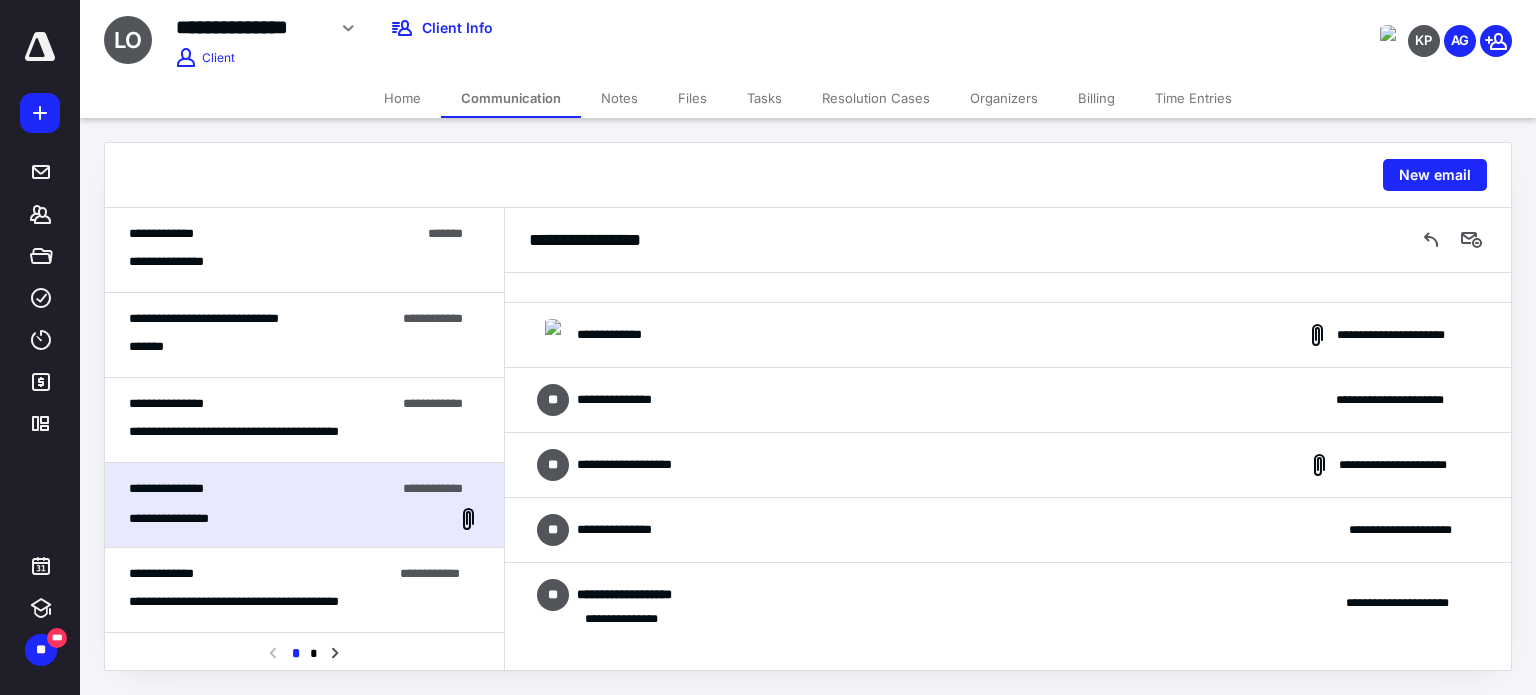 click on "**********" at bounding box center [1008, 400] 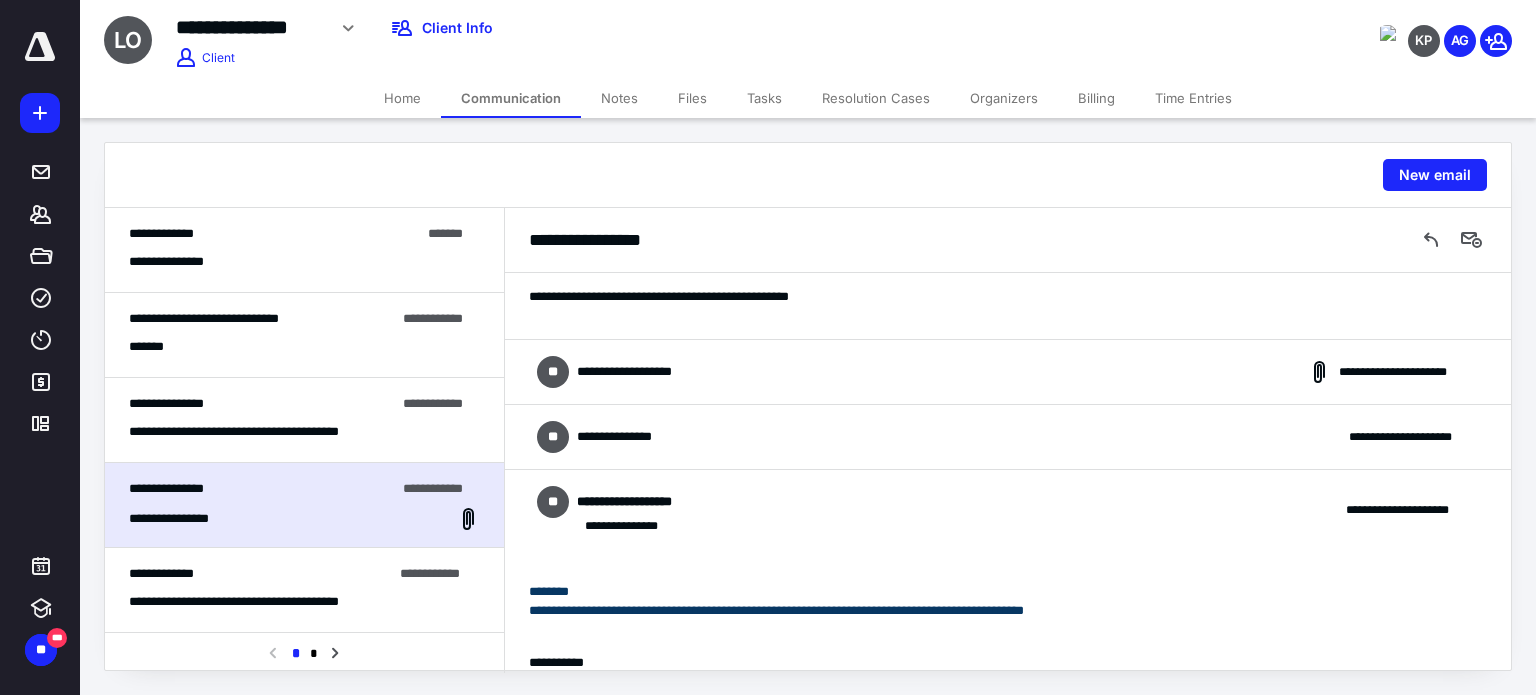 scroll, scrollTop: 2053, scrollLeft: 0, axis: vertical 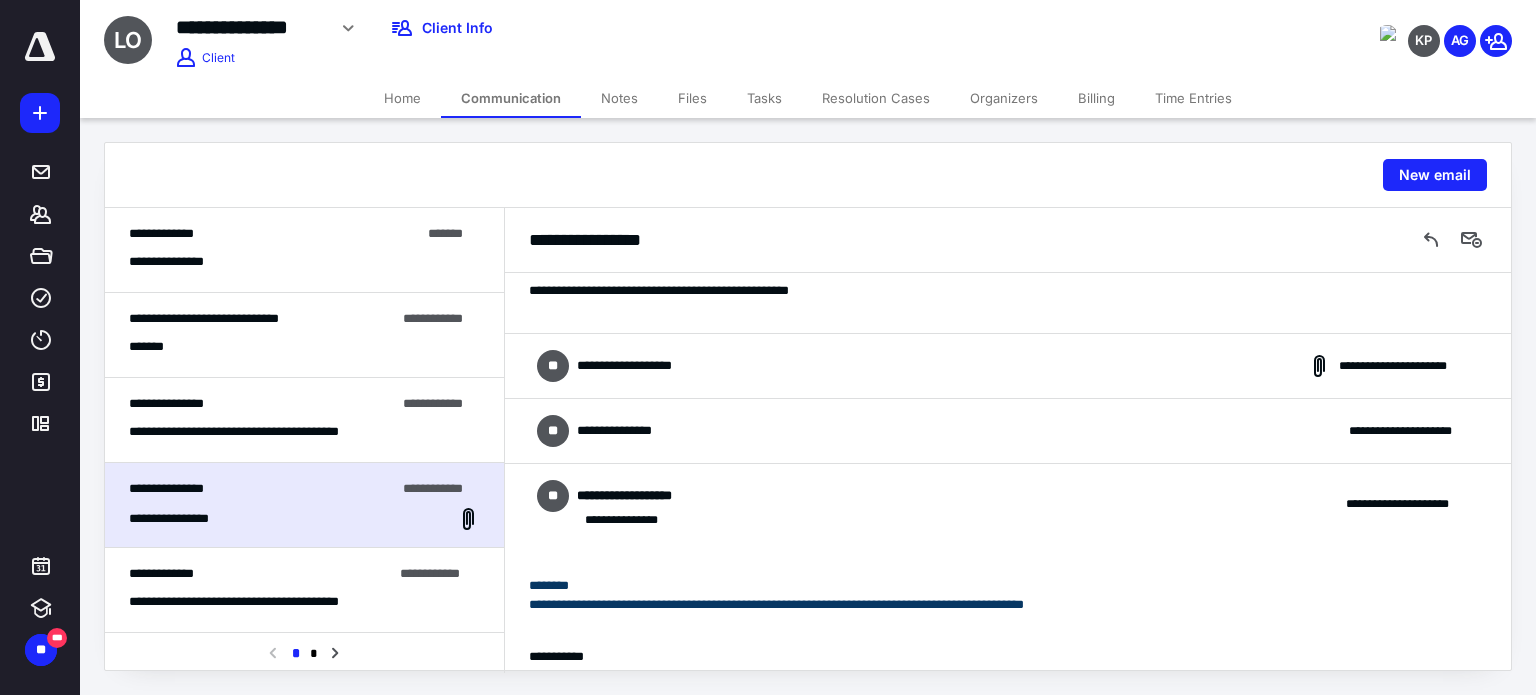 click on "[FIRST] [LAST]" at bounding box center (1008, 366) 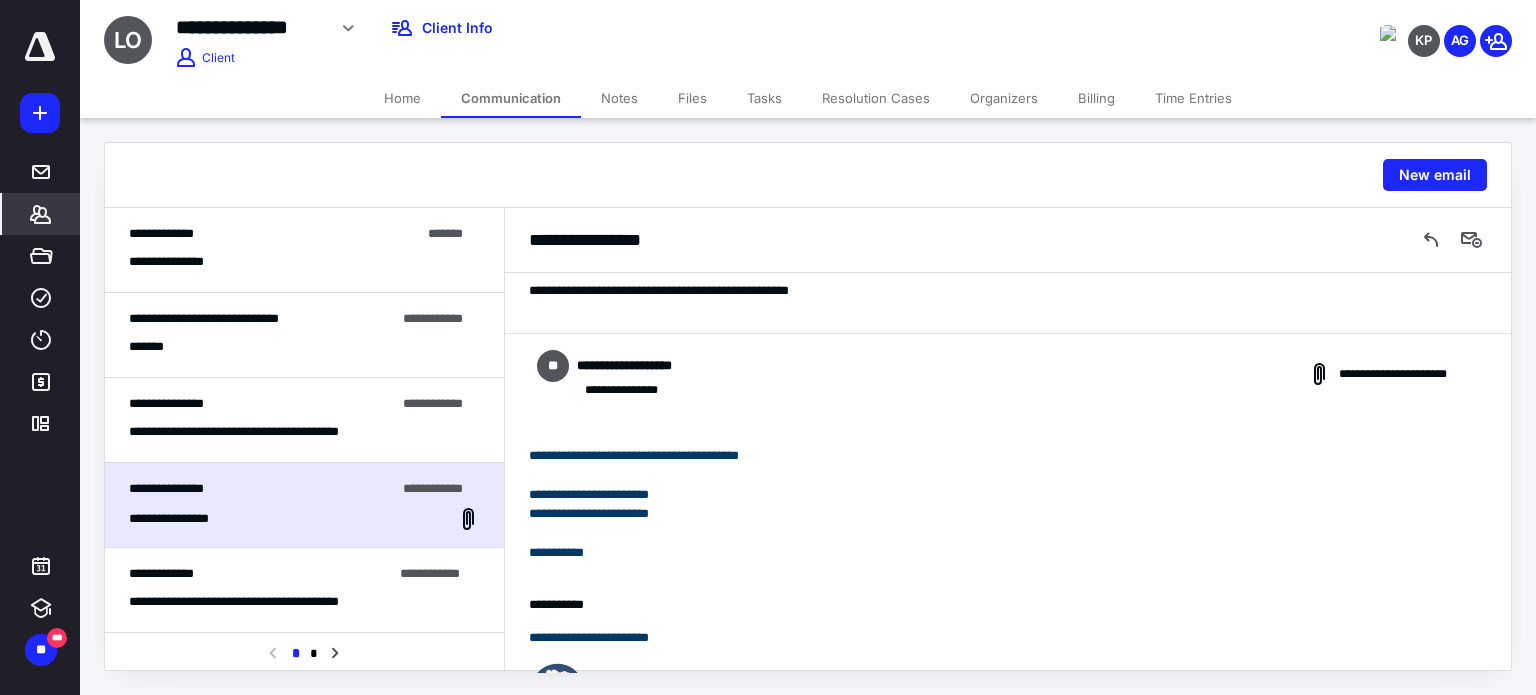 click on "*******" at bounding box center [41, 214] 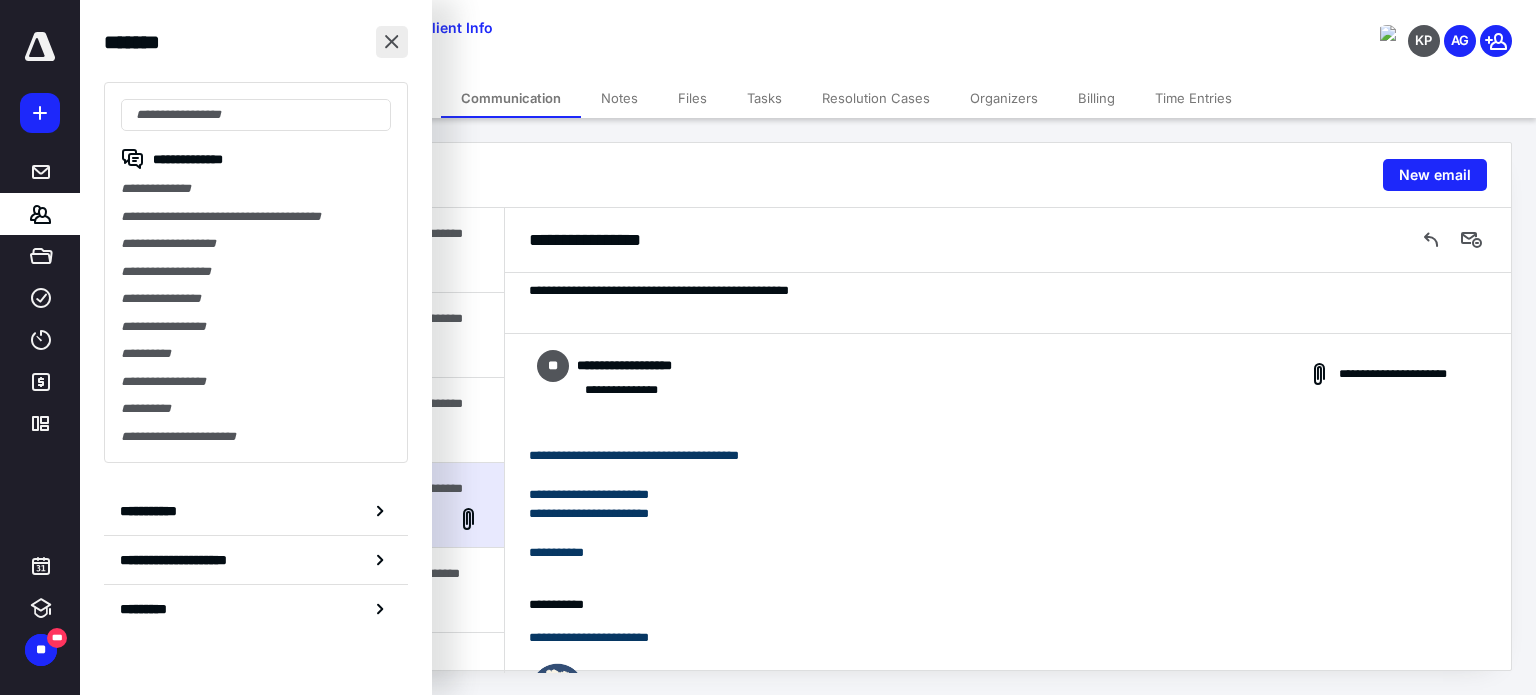click at bounding box center [392, 42] 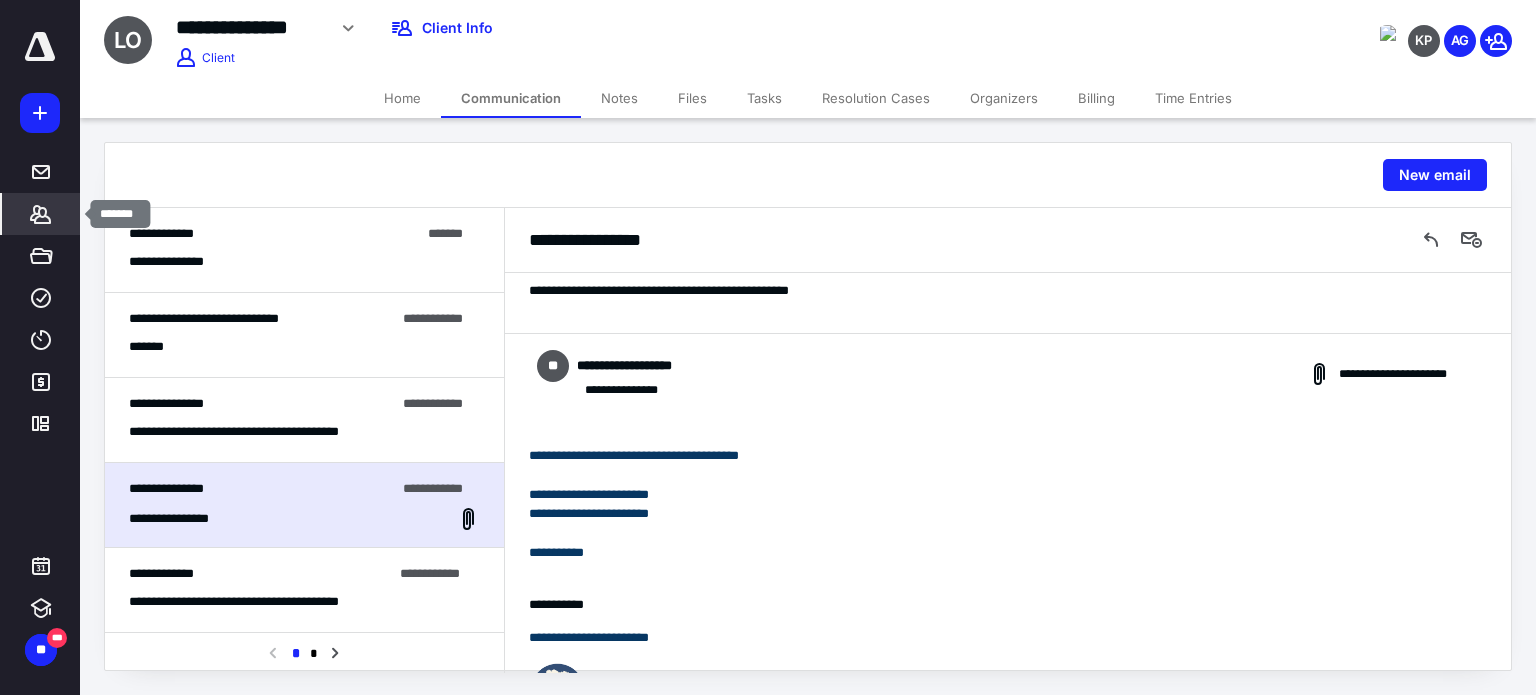 click on "*******" at bounding box center (41, 214) 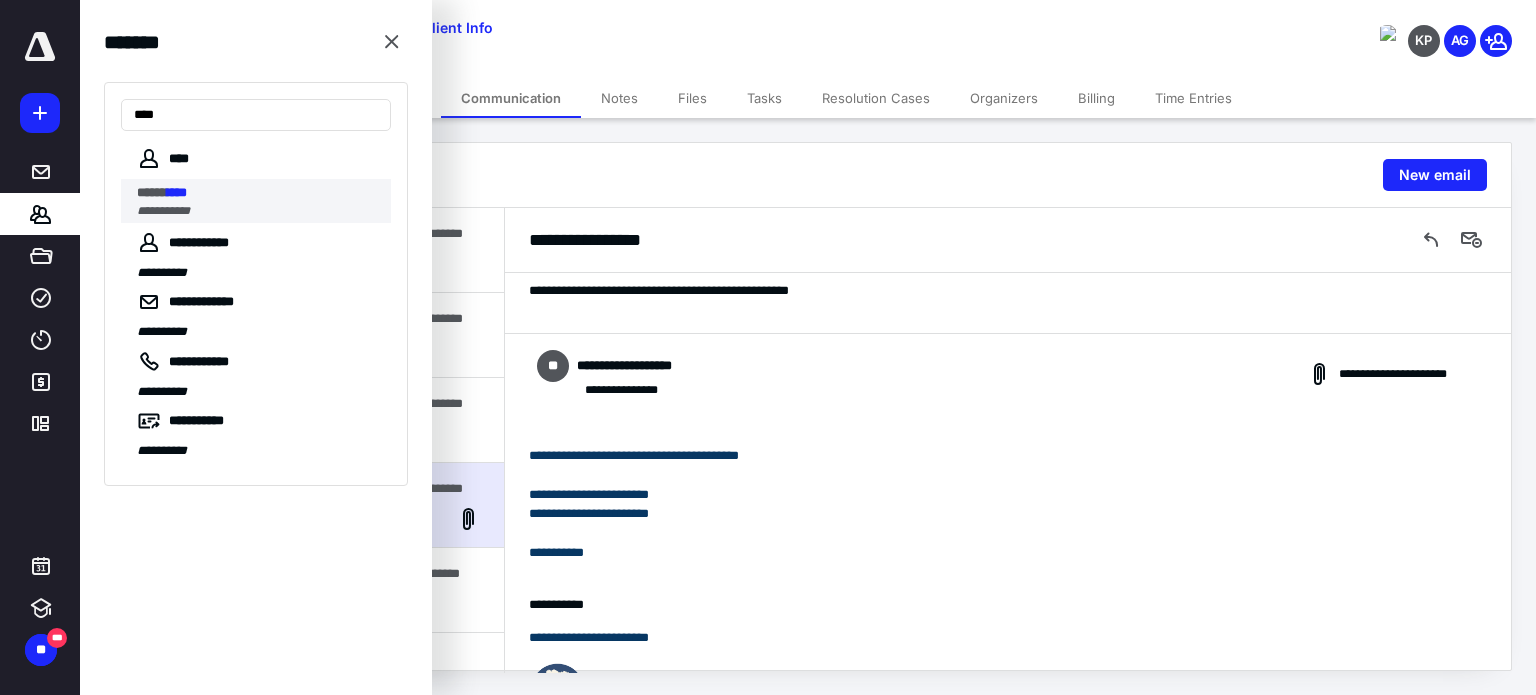 type on "****" 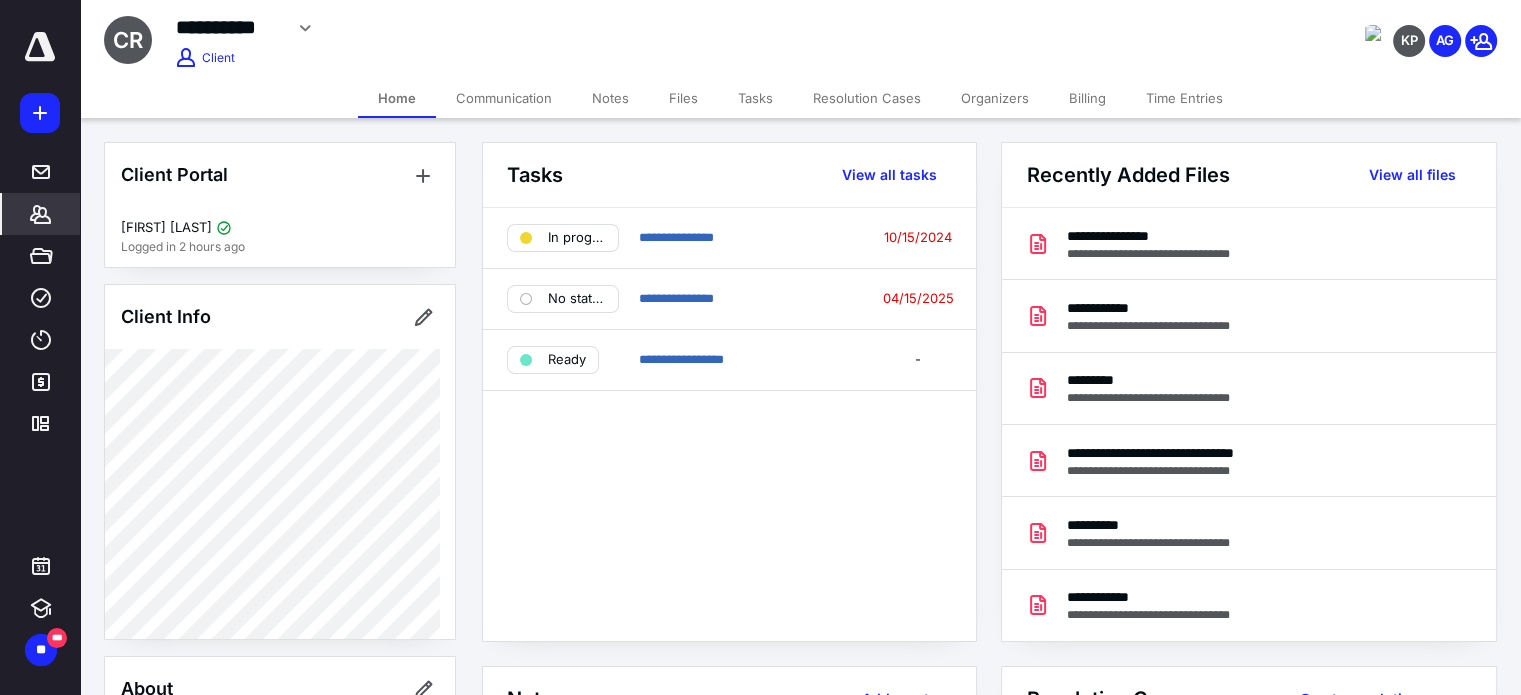 click on "Communication" at bounding box center (504, 98) 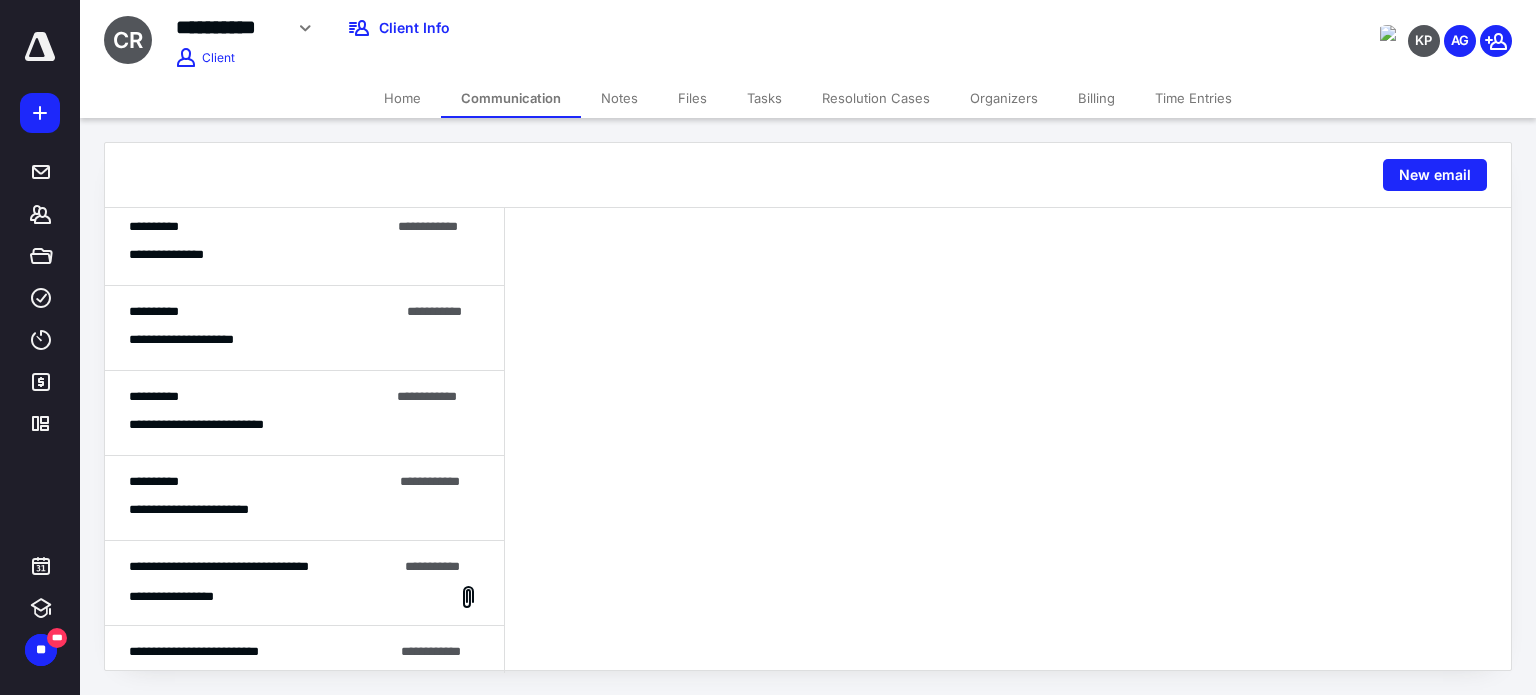 scroll, scrollTop: 469, scrollLeft: 0, axis: vertical 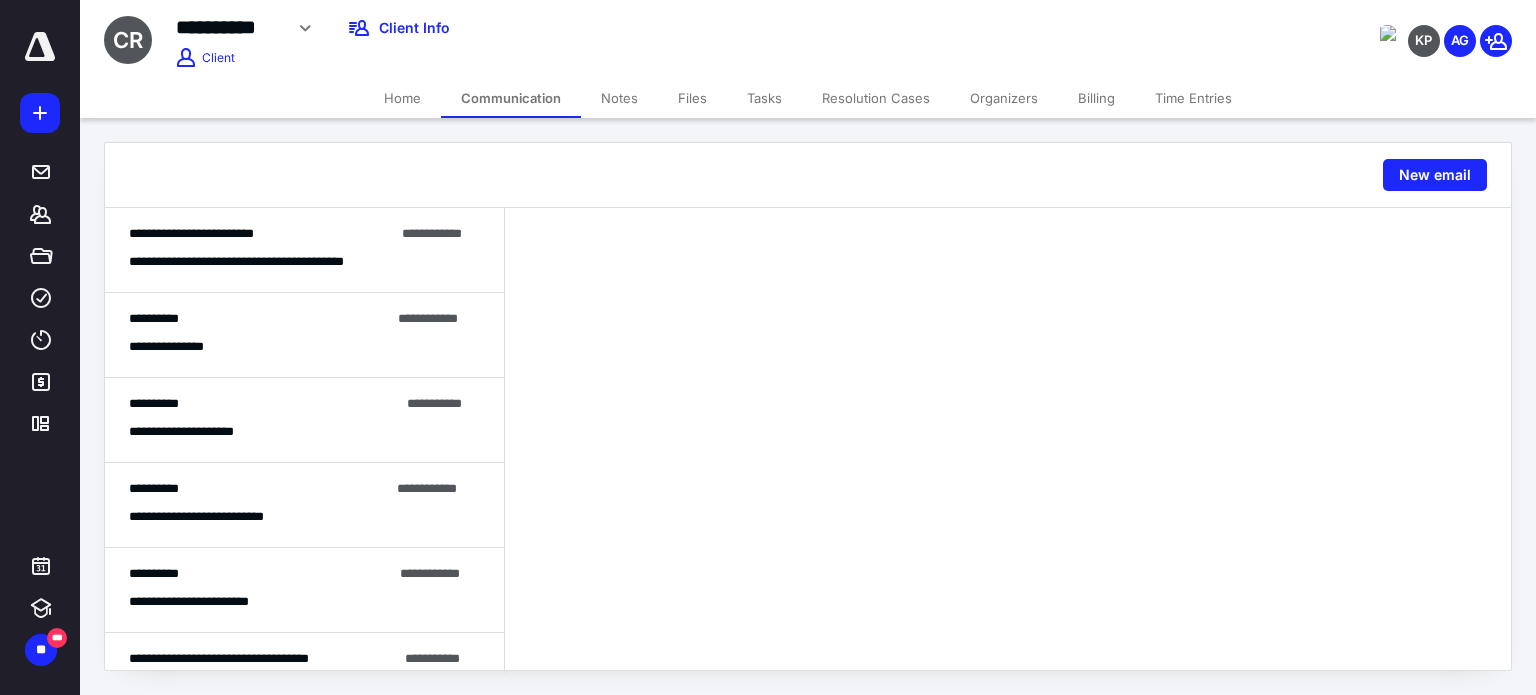 click on "[FIRST] [LAST]" at bounding box center [304, 335] 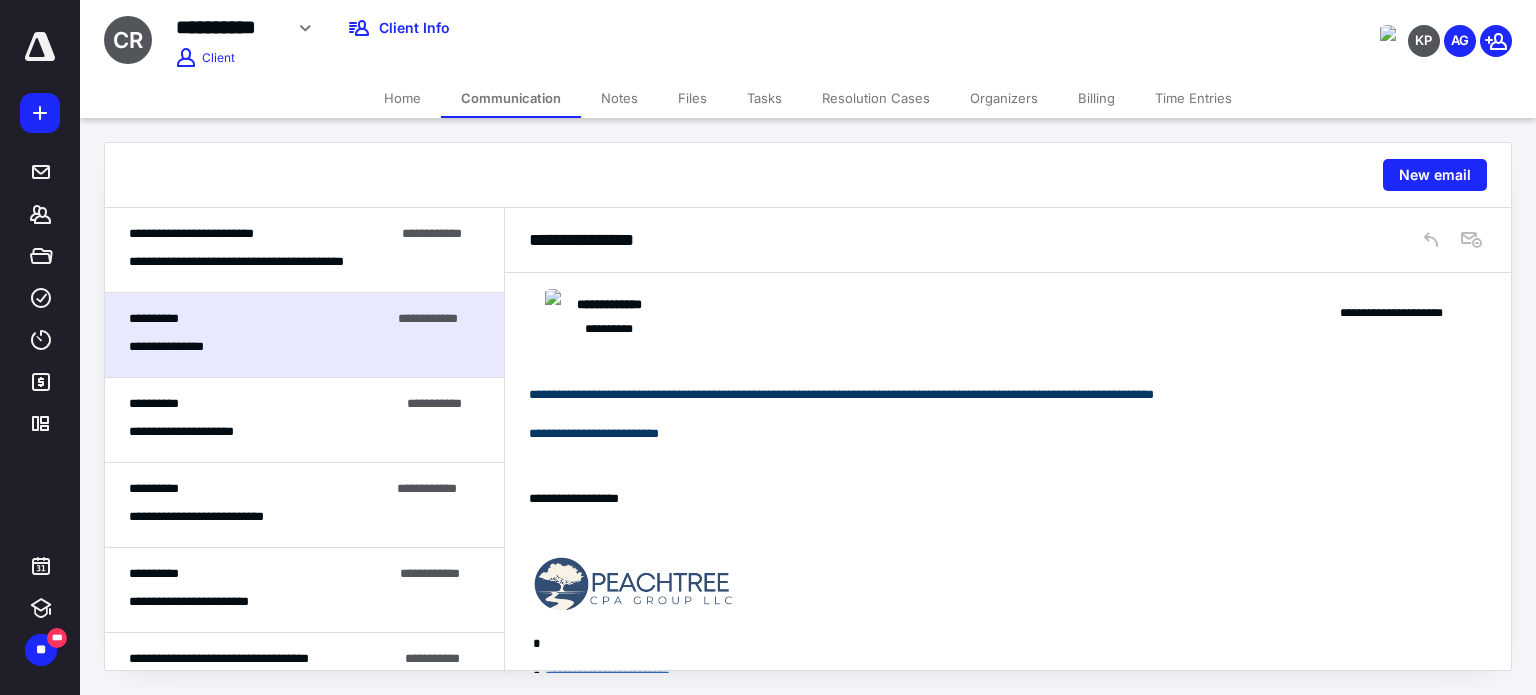 scroll, scrollTop: 213, scrollLeft: 0, axis: vertical 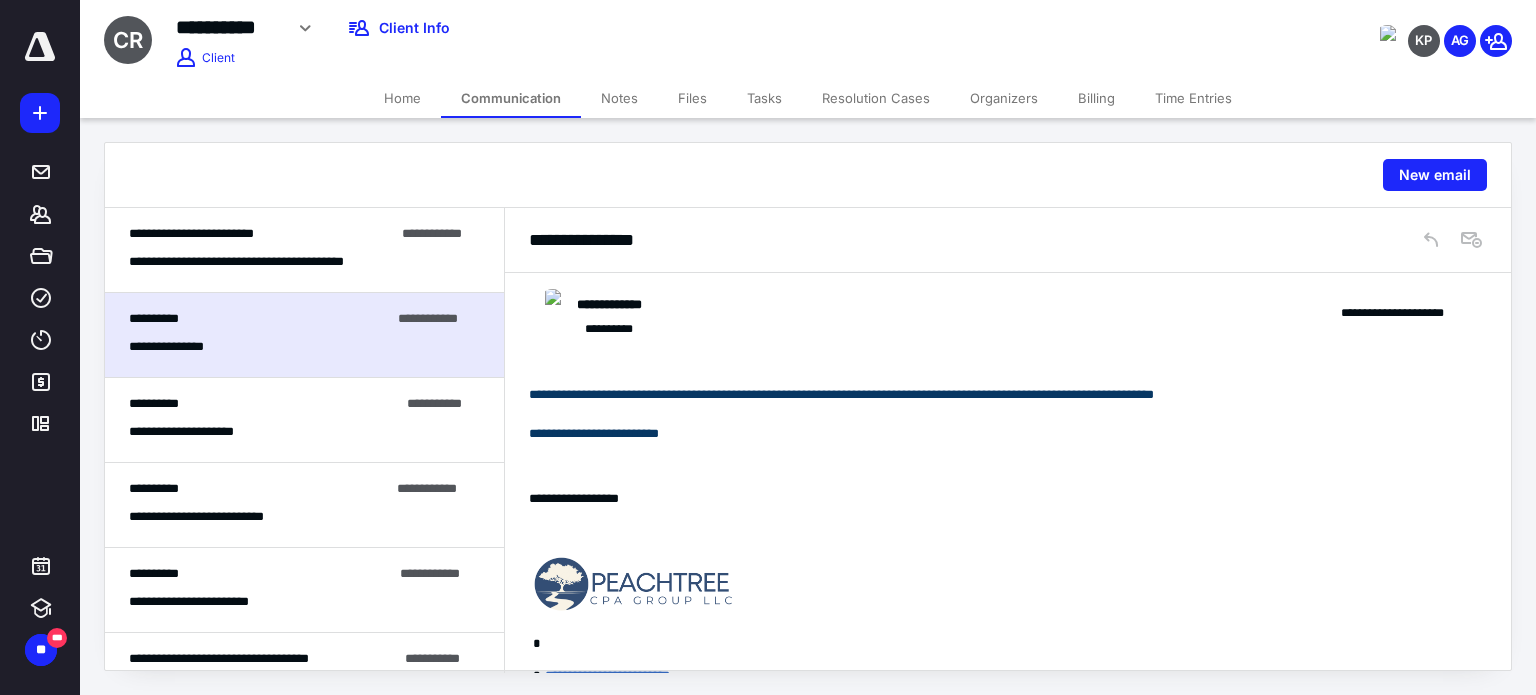 click on "**********" at bounding box center [304, 262] 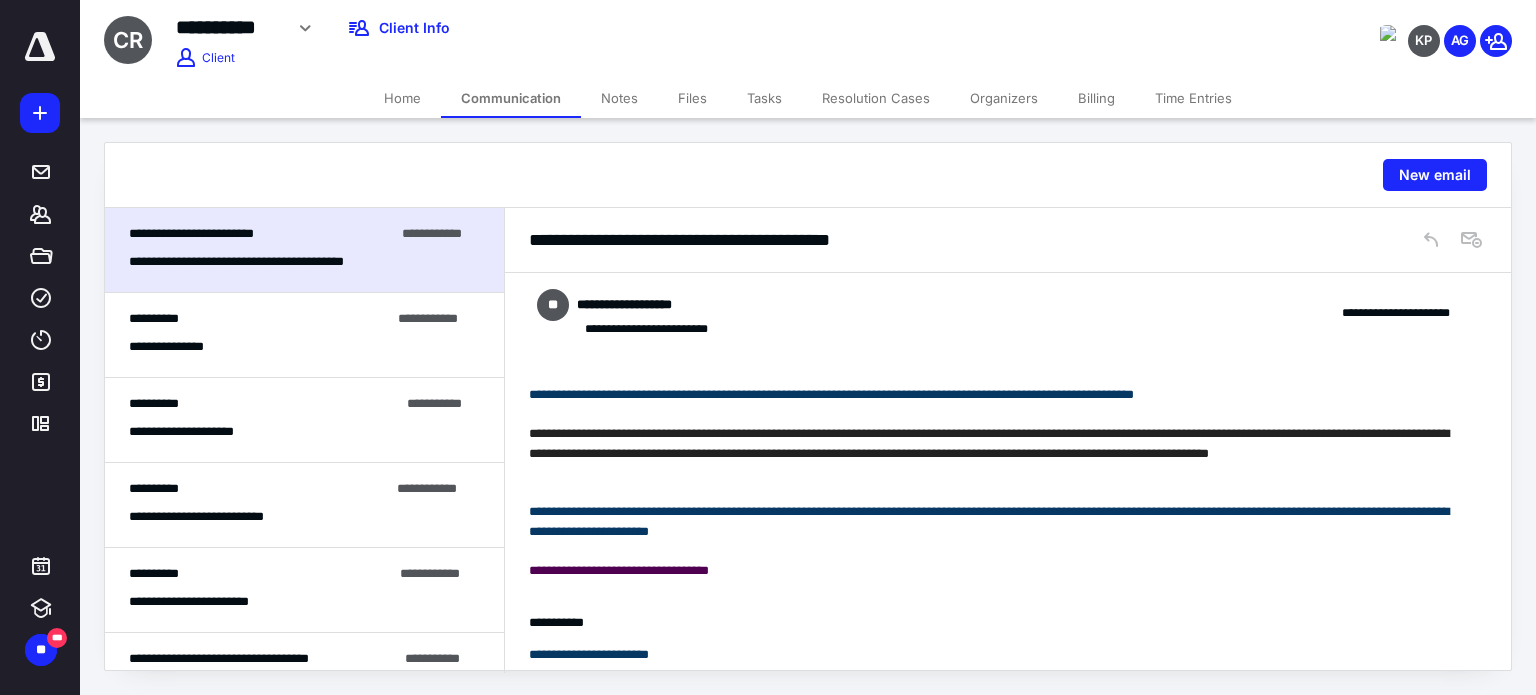 scroll, scrollTop: 436, scrollLeft: 0, axis: vertical 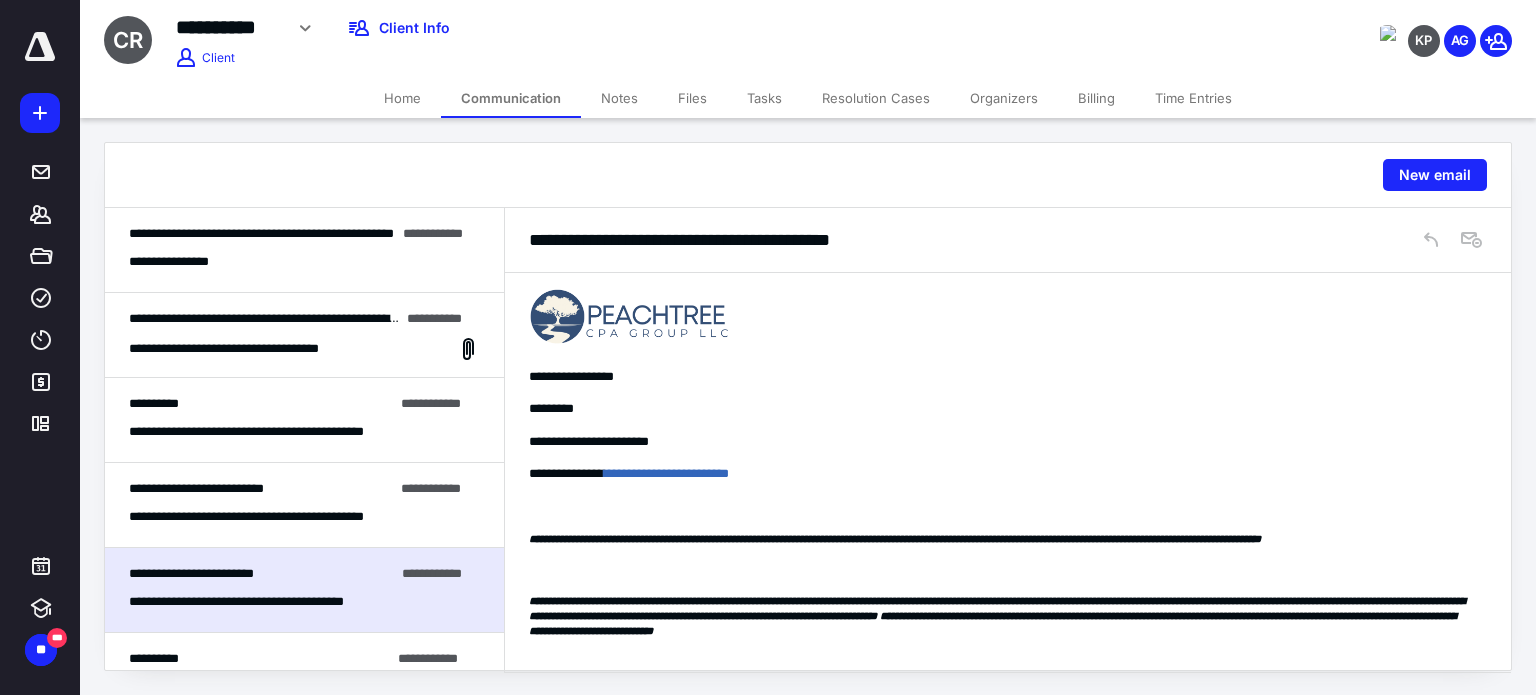 click on "Files" at bounding box center (692, 98) 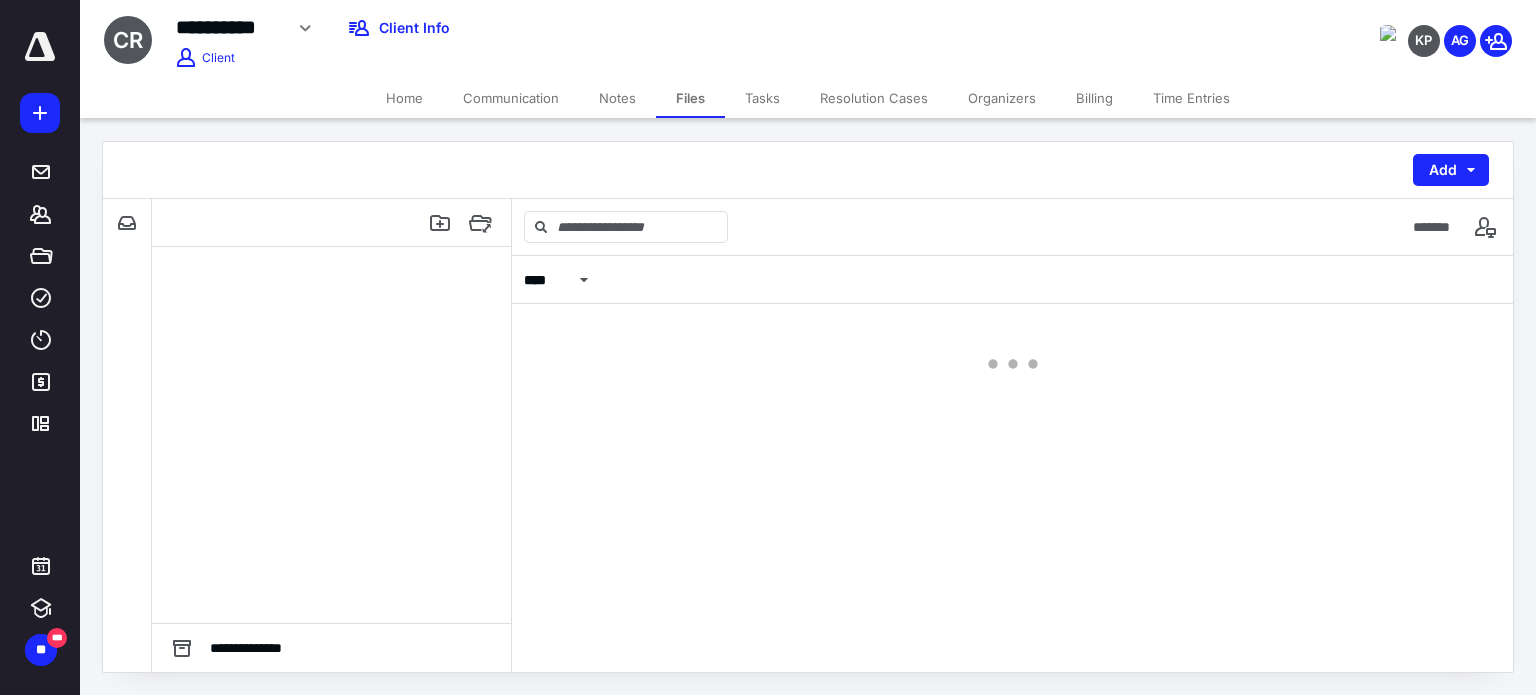 click on "Files" at bounding box center [690, 98] 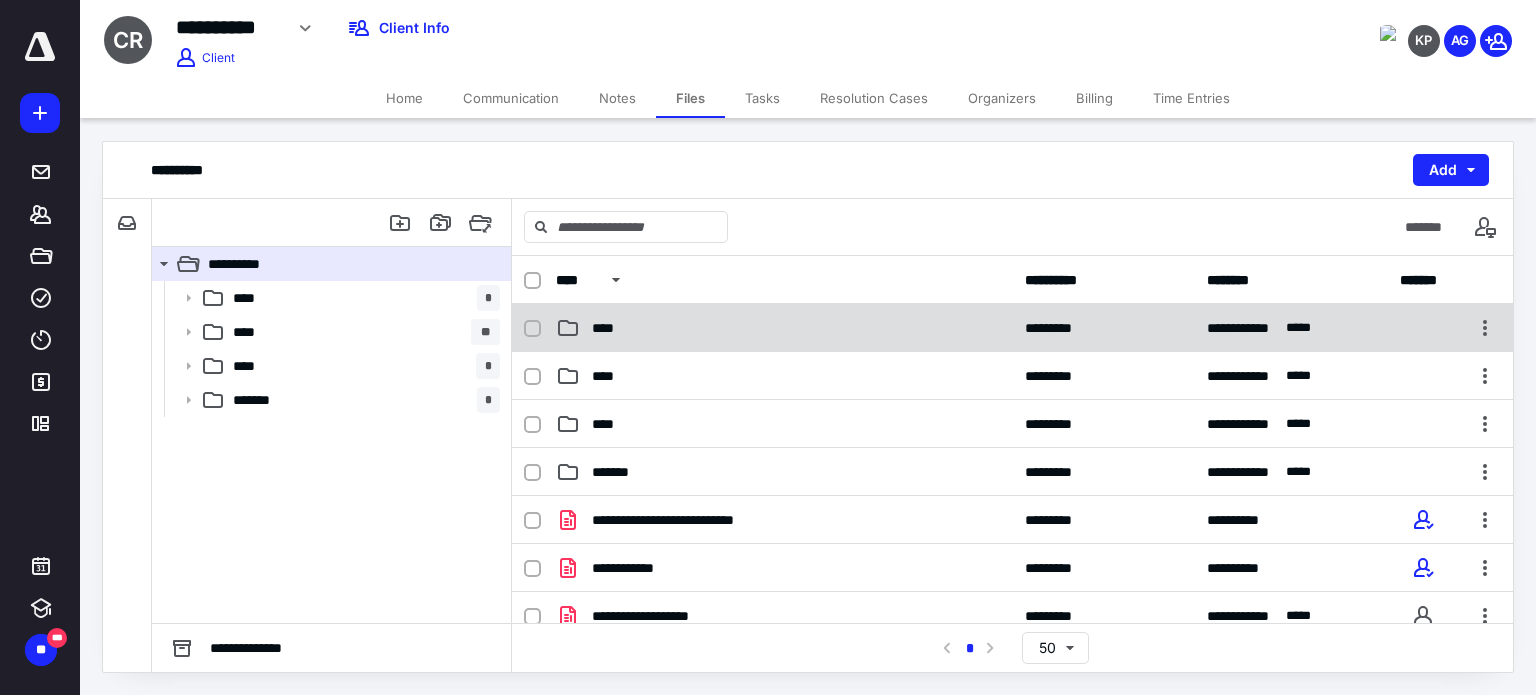 click on "****" at bounding box center [784, 328] 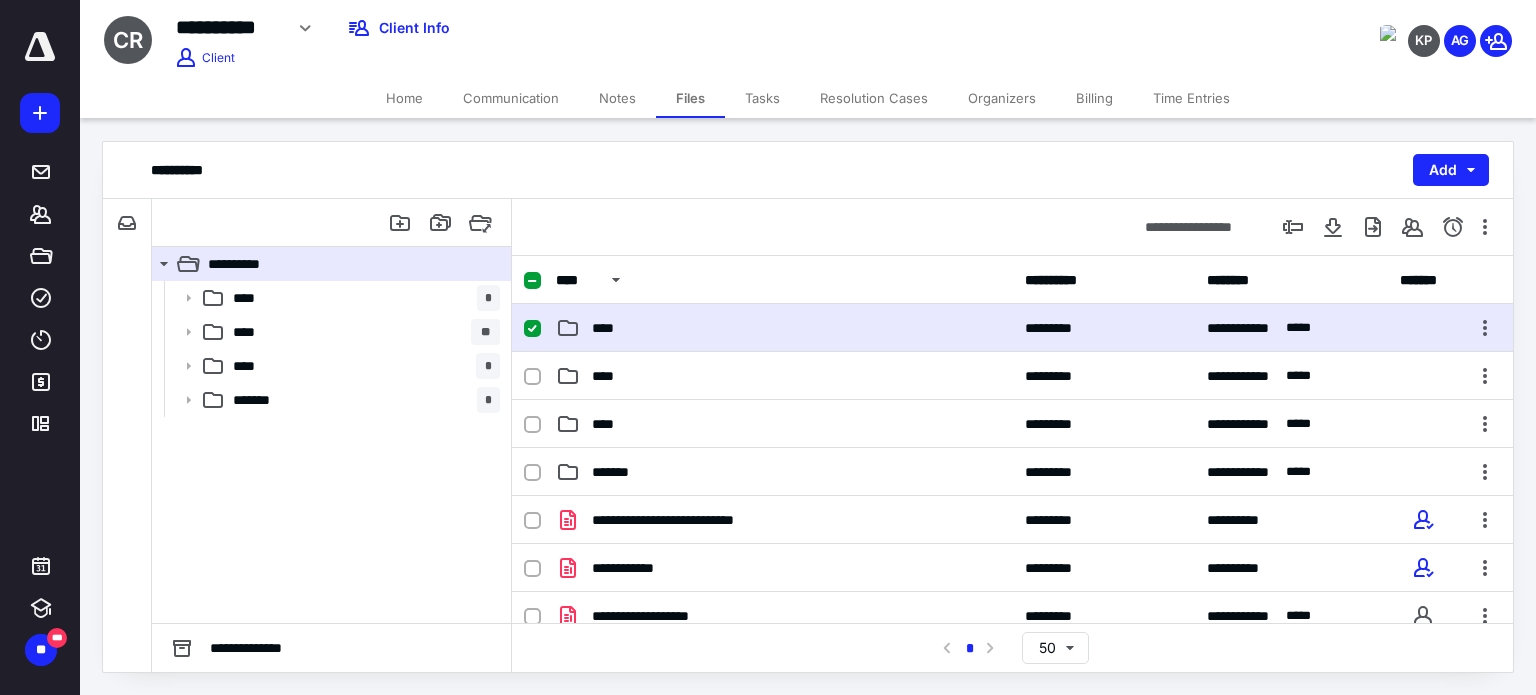 click on "****" at bounding box center (784, 328) 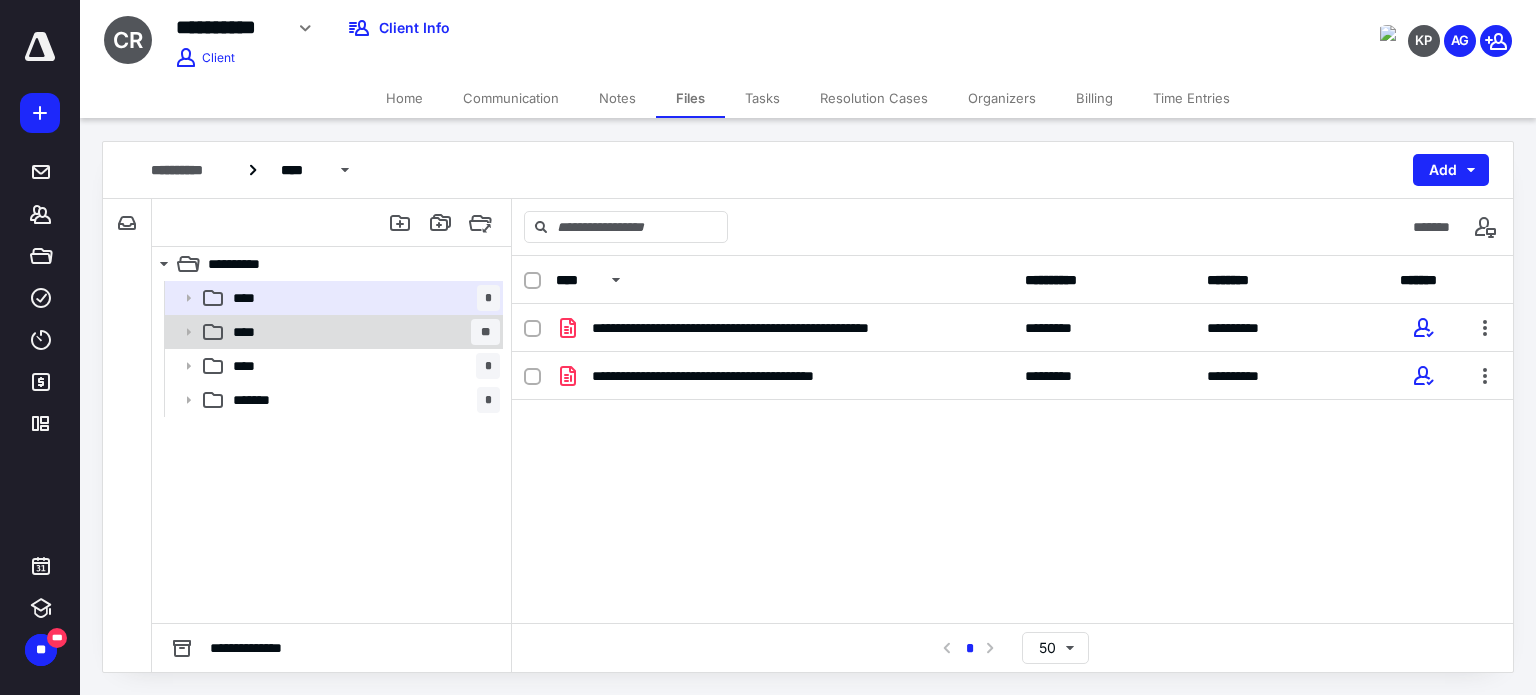 click on "**** **" at bounding box center [362, 332] 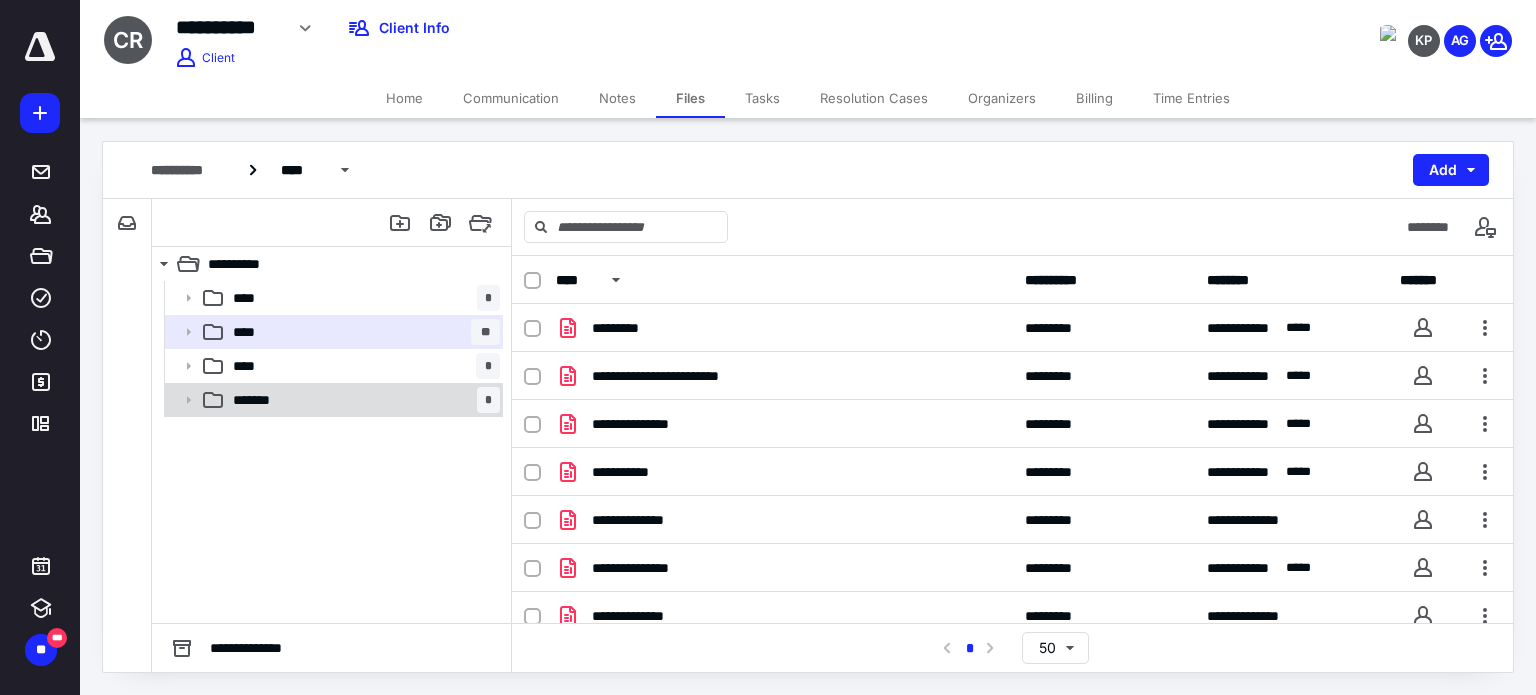 click on "******* *" at bounding box center [332, 400] 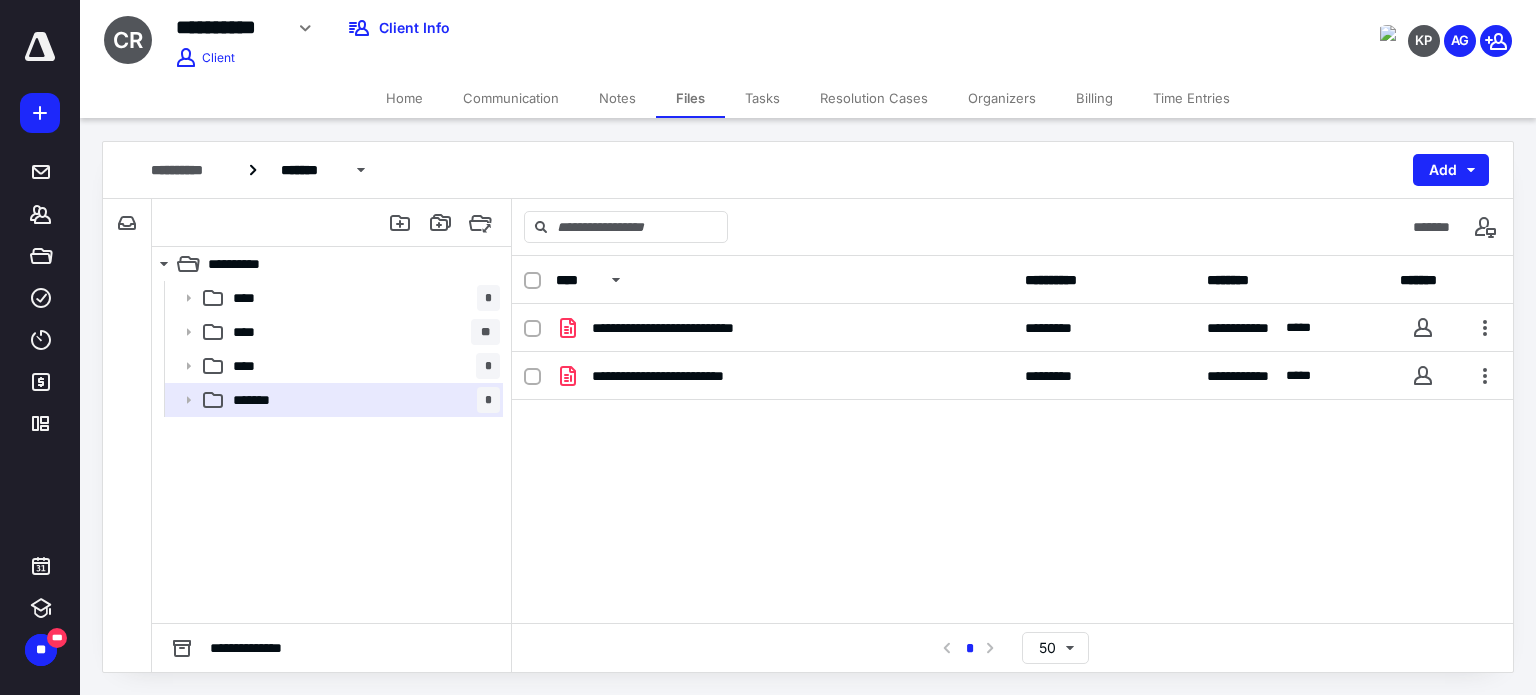click on "Home" at bounding box center [404, 98] 